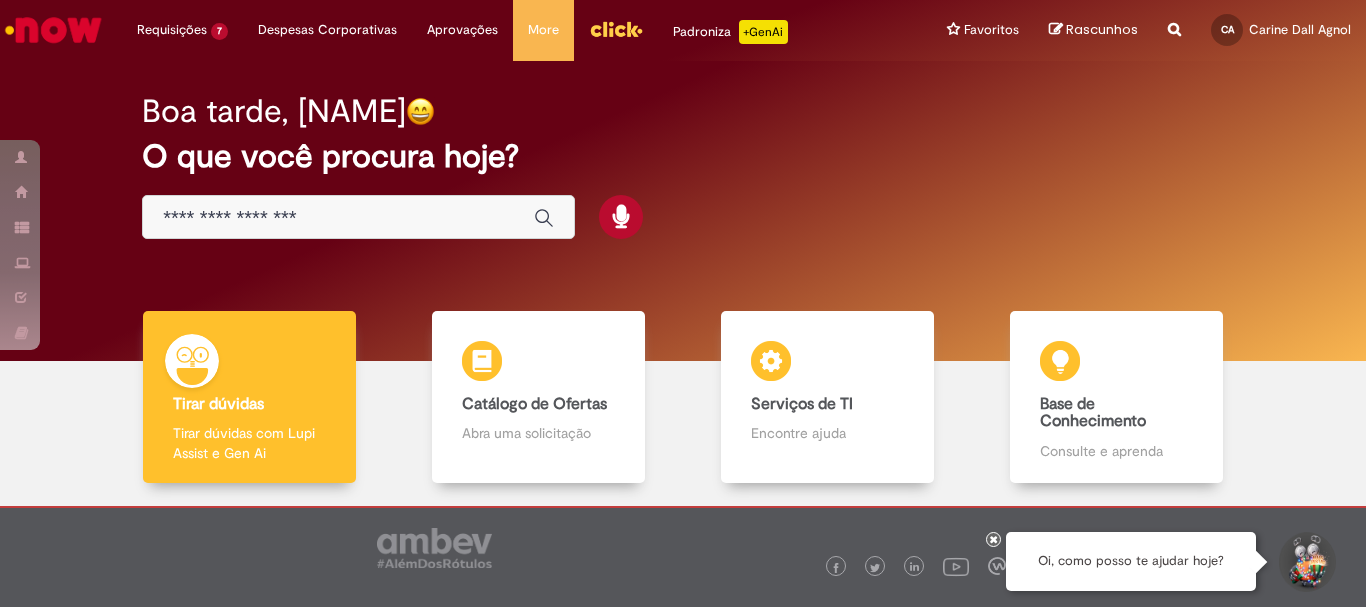 scroll, scrollTop: 0, scrollLeft: 0, axis: both 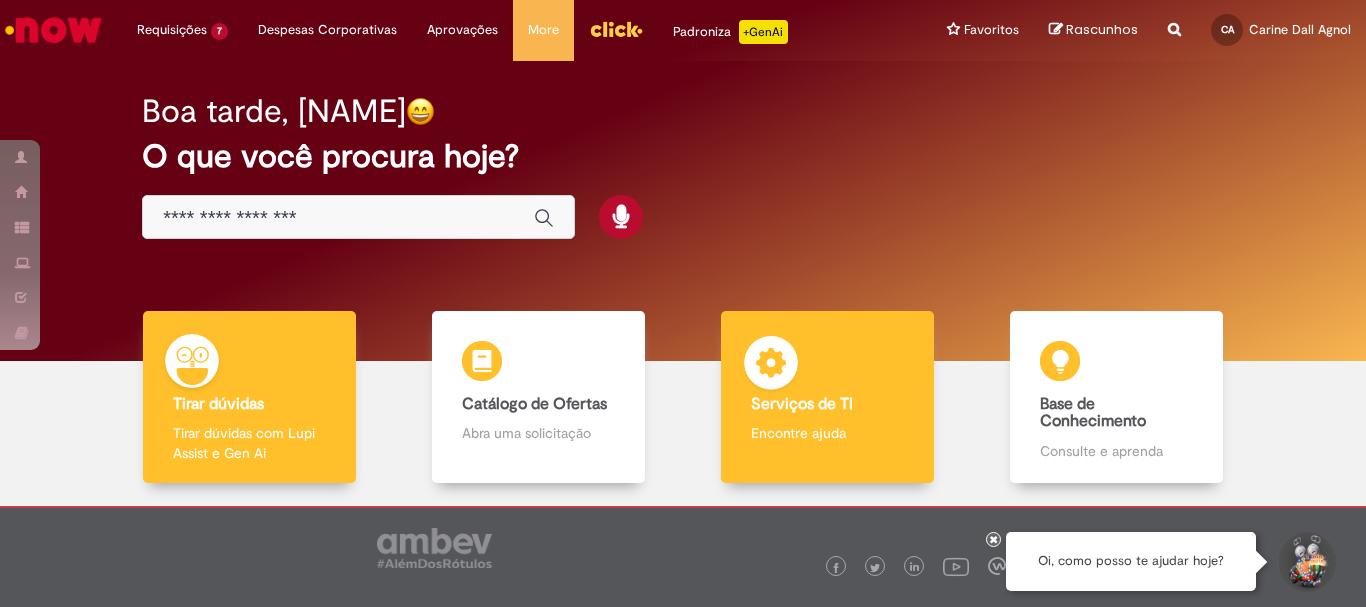 click on "Serviços de TI" at bounding box center [802, 404] 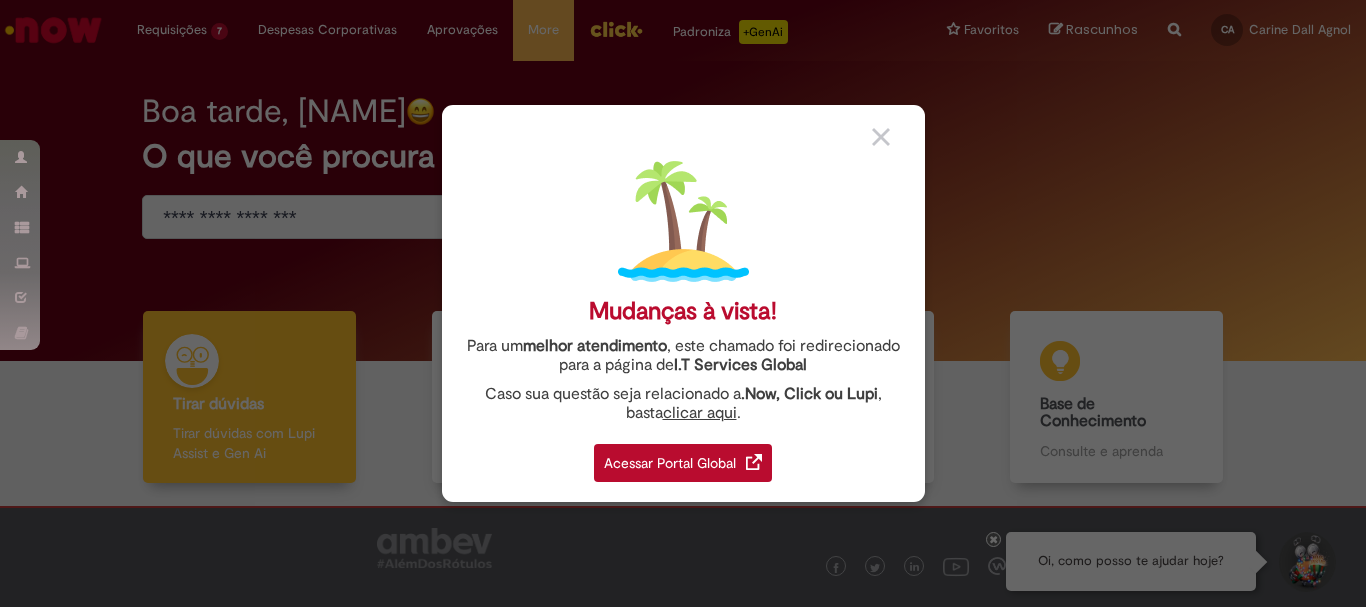 click on "Acessar Portal Global" at bounding box center (683, 463) 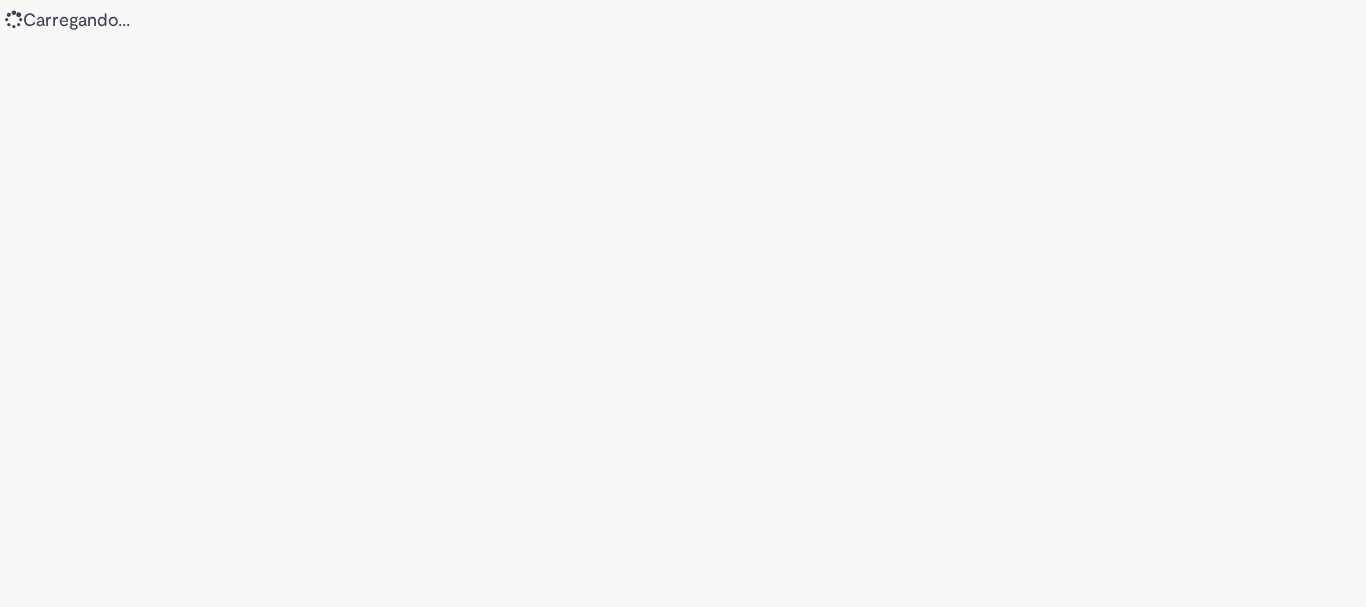 scroll, scrollTop: 0, scrollLeft: 0, axis: both 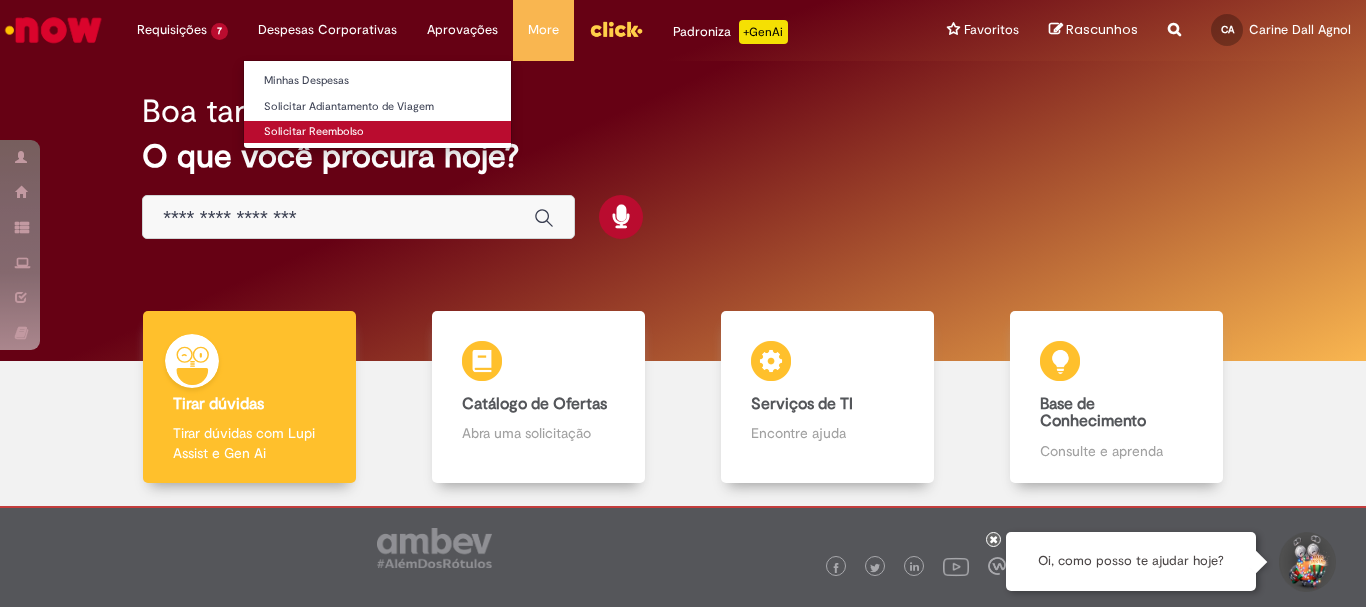 click on "Solicitar Reembolso" at bounding box center [377, 132] 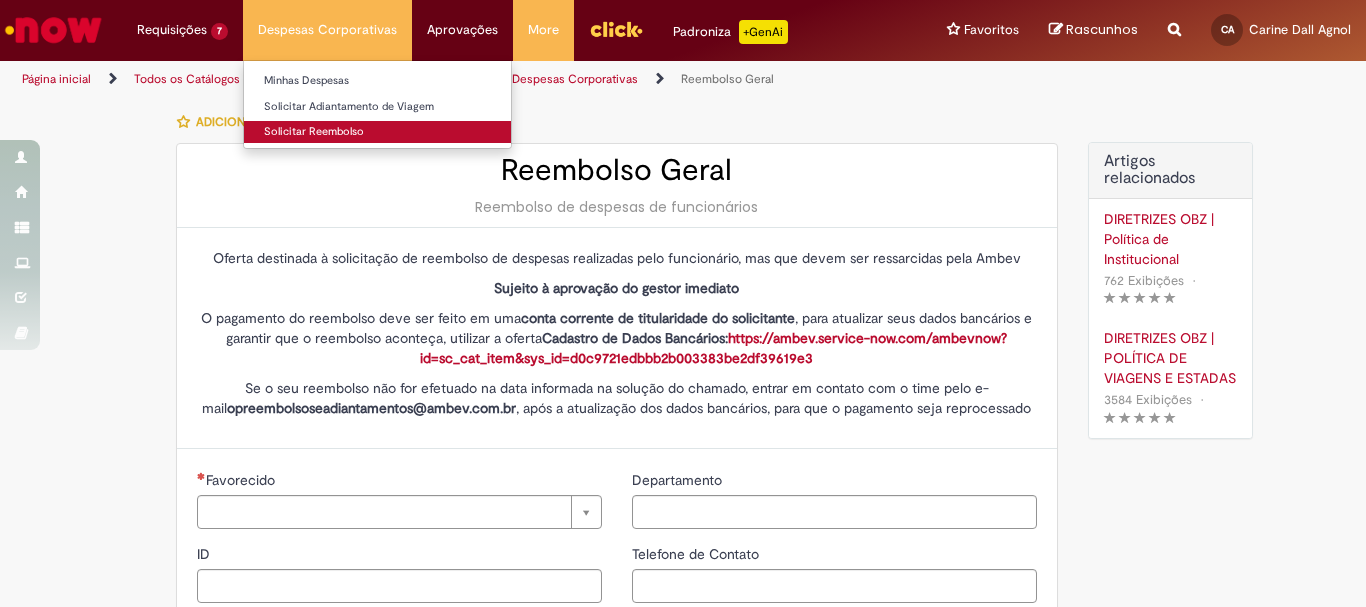 type on "********" 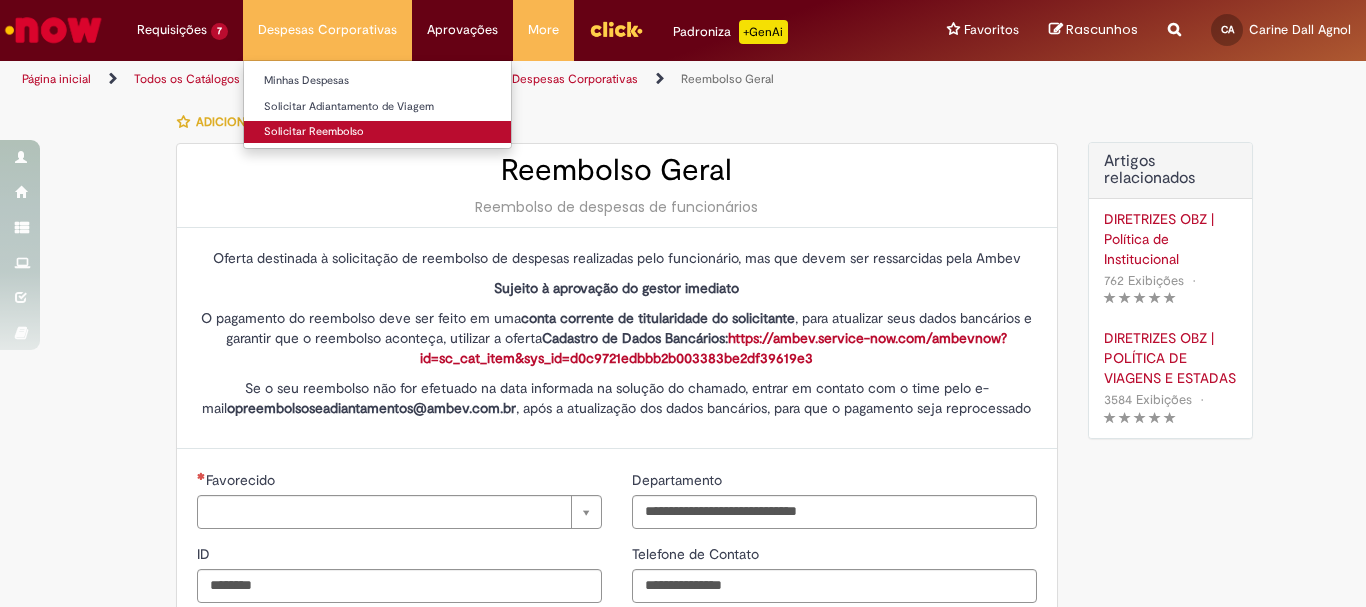 type on "**********" 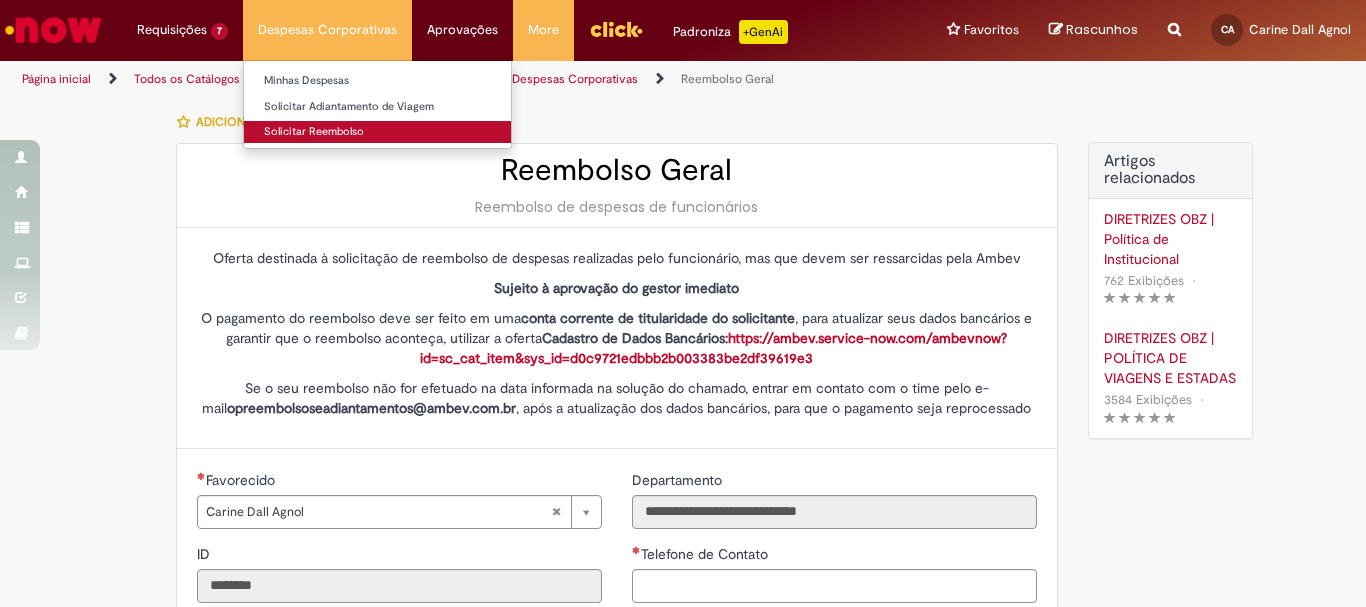 type on "**********" 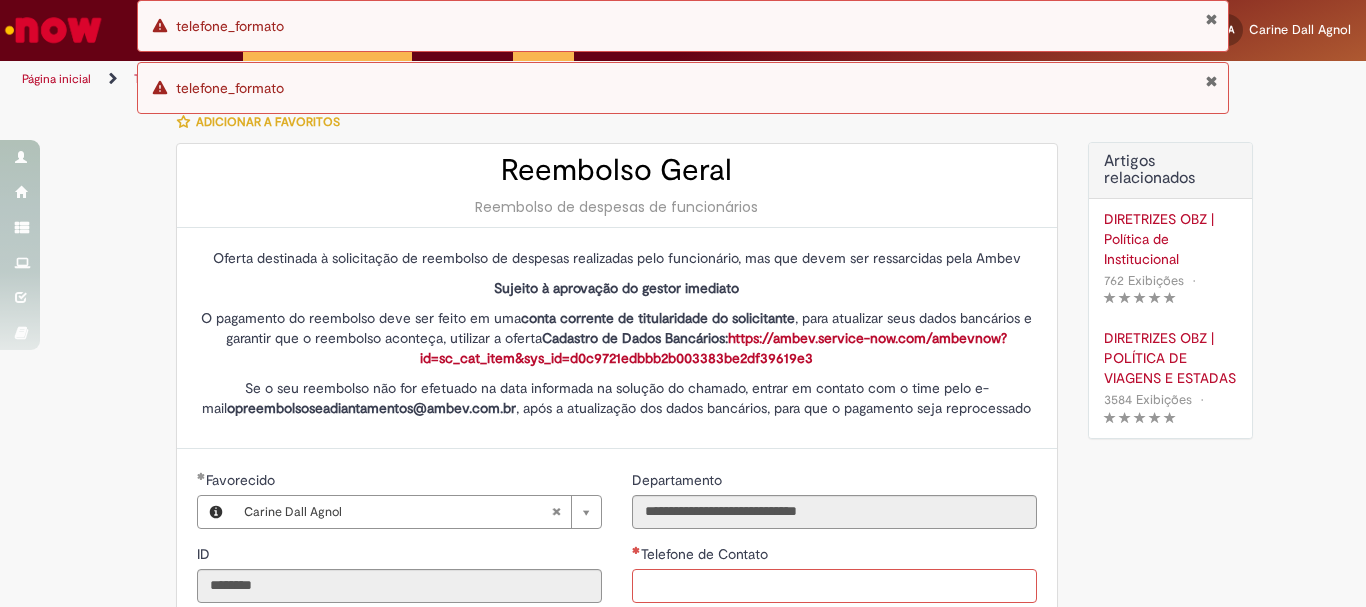 scroll, scrollTop: 250, scrollLeft: 0, axis: vertical 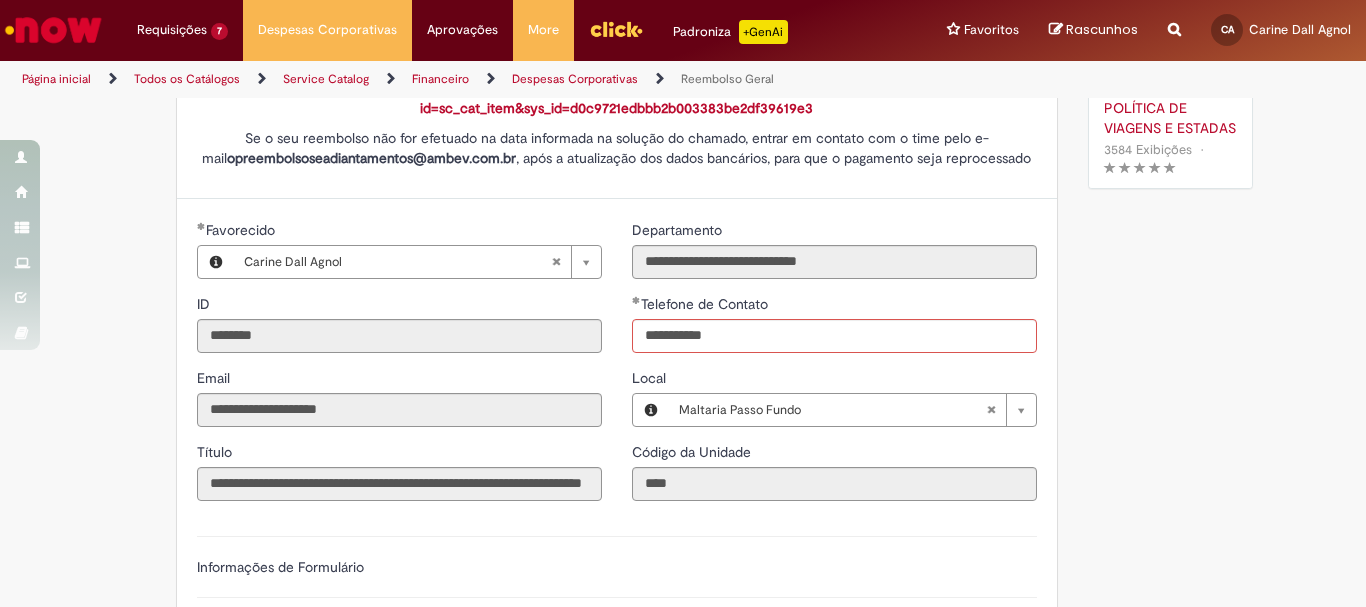 type on "**********" 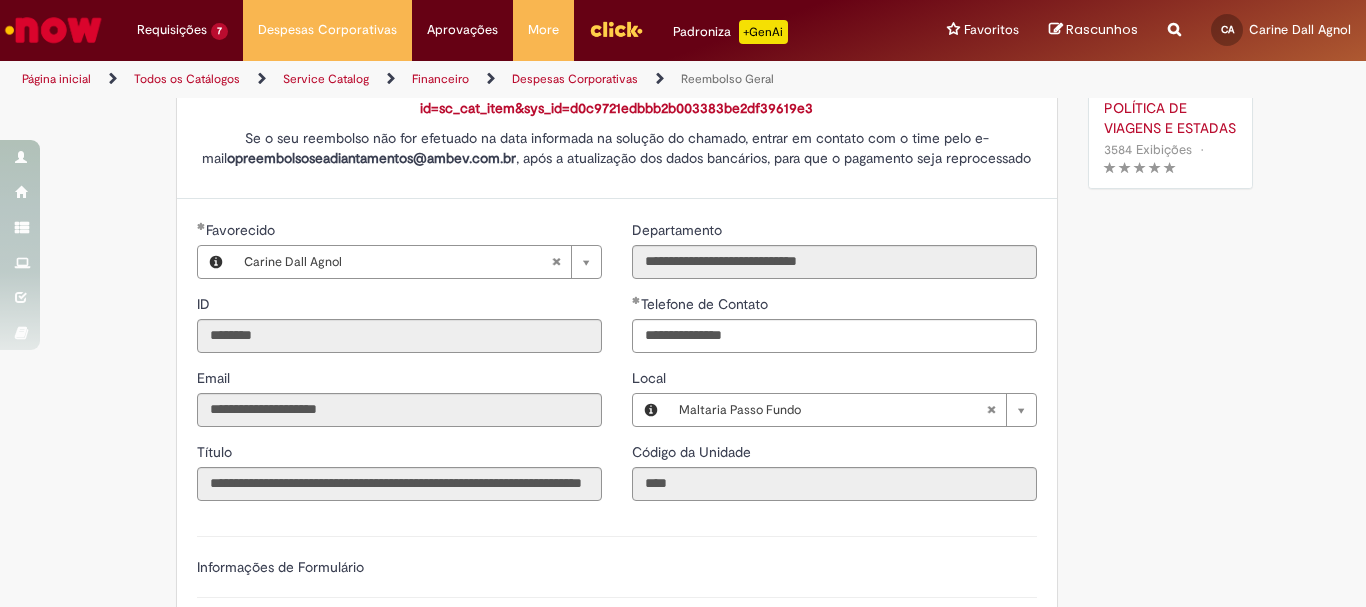 click on "Adicionar a Favoritos
Reembolso Geral
Reembolso de despesas de funcionários
Oferta destinada à solicitação de reembolso de despesas realizadas pelo funcionário, mas que devem ser ressarcidas pela Ambev
Sujeito à aprovação do gestor imediato
O pagamento do reembolso deve ser feito em uma  conta corrente de titularidade do solicitante , para atualizar seus dados bancários e garantir que o reembolso aconteça, utilizar a oferta  Cadastro de Dados Bancários:  https://ambev.service-now.com/ambevnow?id=sc_cat_item&sys_id=d0c9721edbbb2b003383be2df39619e3
Se o seu reembolso não for efetuado na data informada na solução do chamado, entrar em contato com o time pelo e-mail  opreembolsoseadiantamentos@ambev.com.br , após a atualização dos dados bancários, para que o pagamento seja reprocessado
sap a integrar ** Country Code **" at bounding box center [683, 540] 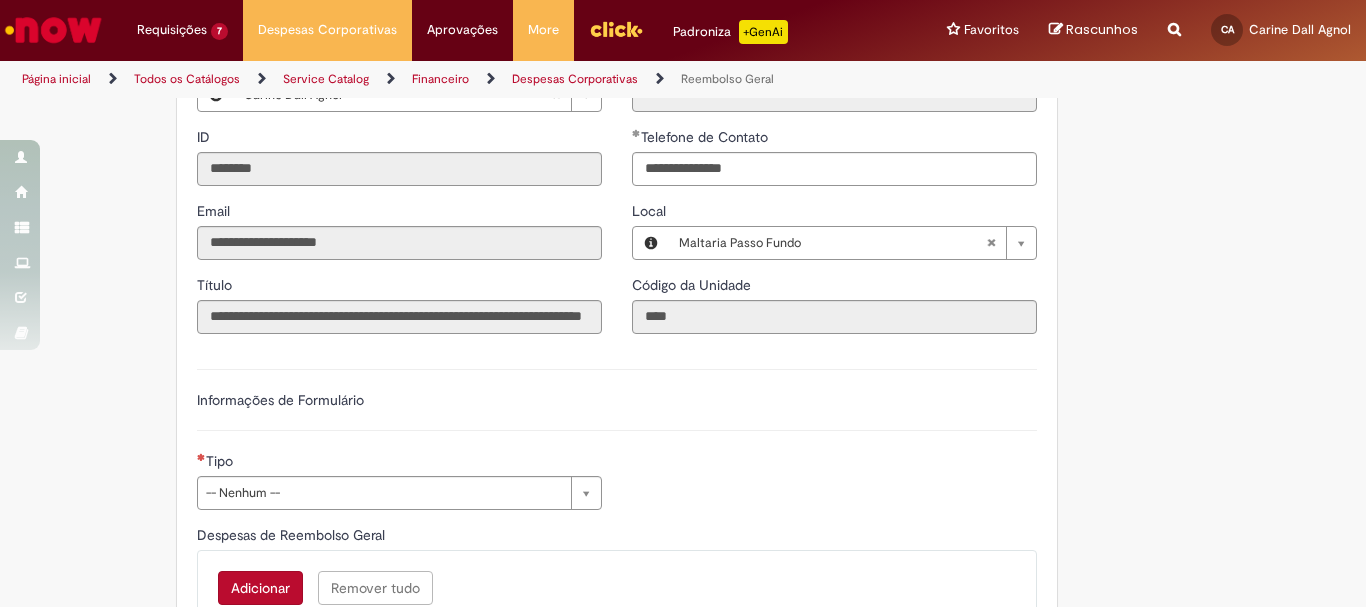scroll, scrollTop: 500, scrollLeft: 0, axis: vertical 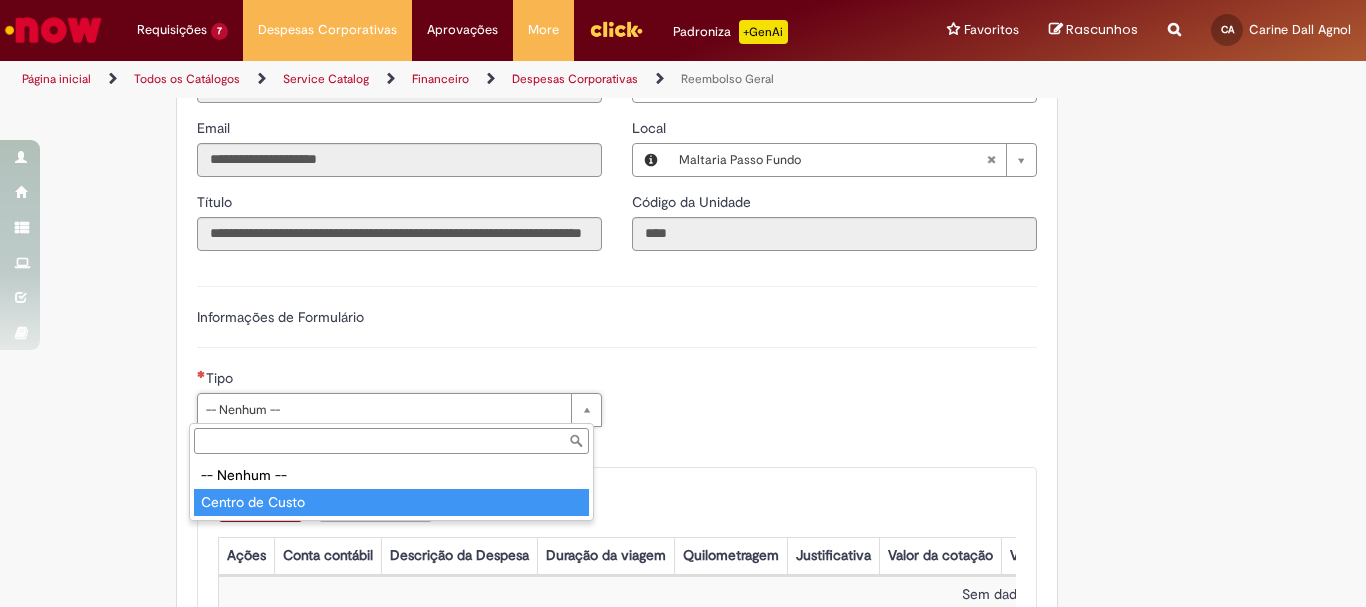 type on "**********" 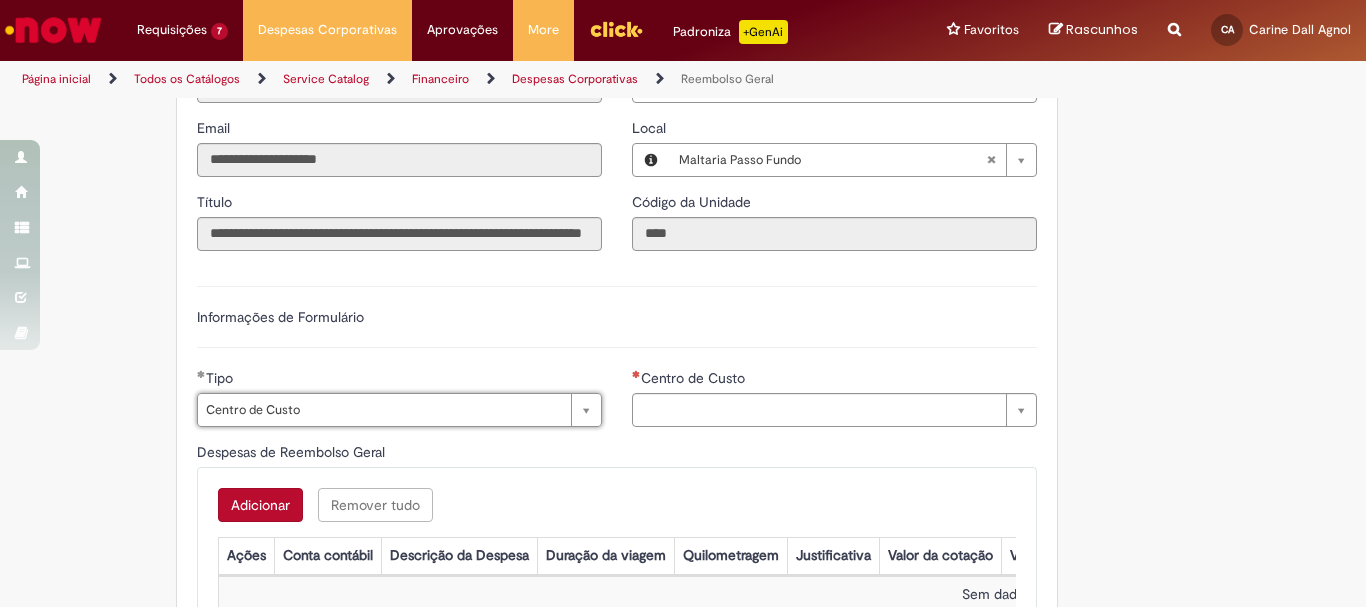 type on "**********" 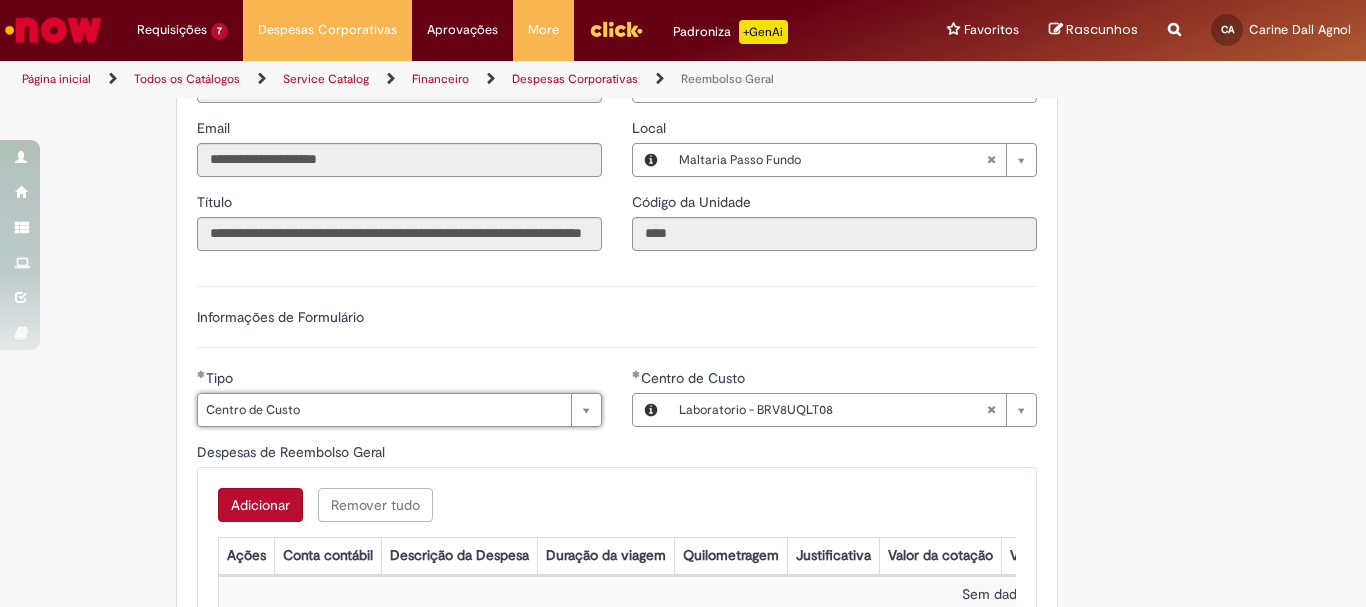 scroll, scrollTop: 750, scrollLeft: 0, axis: vertical 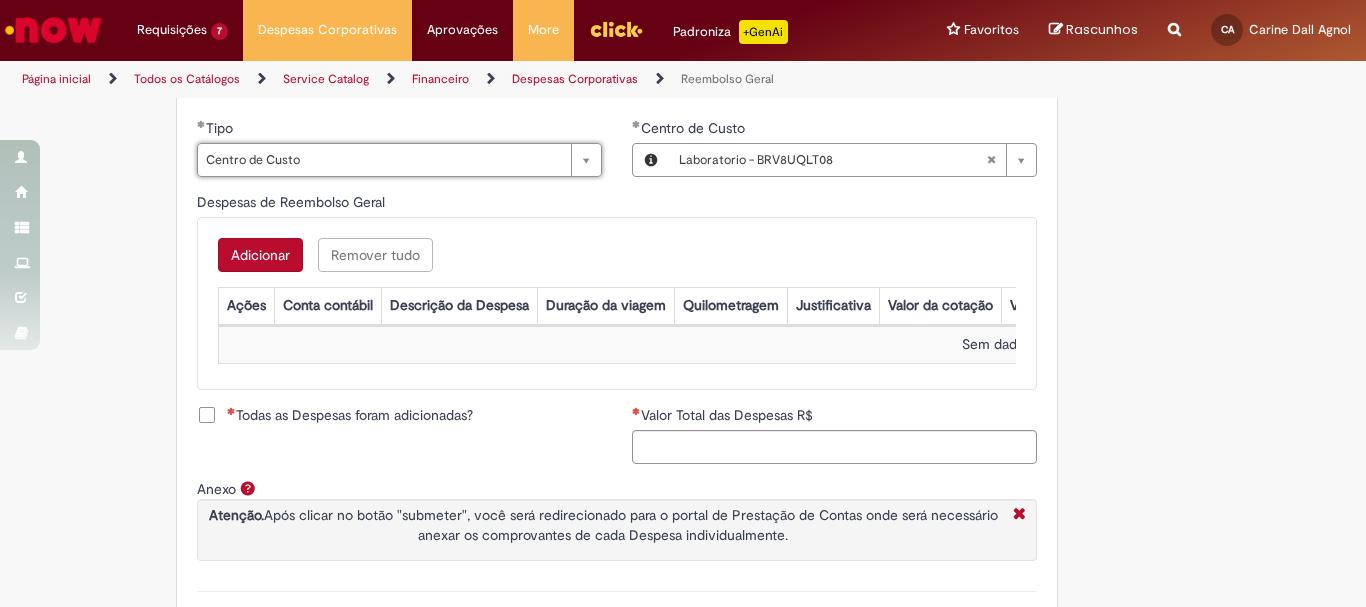 click on "Adicionar" at bounding box center [260, 255] 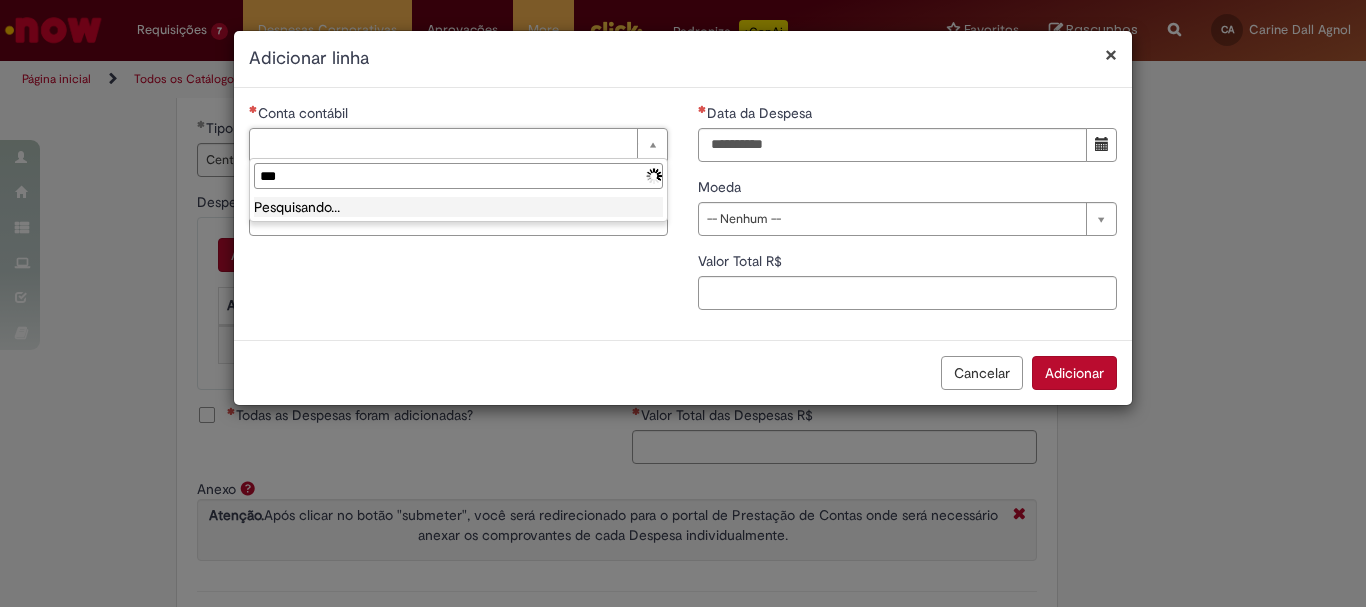 type on "*" 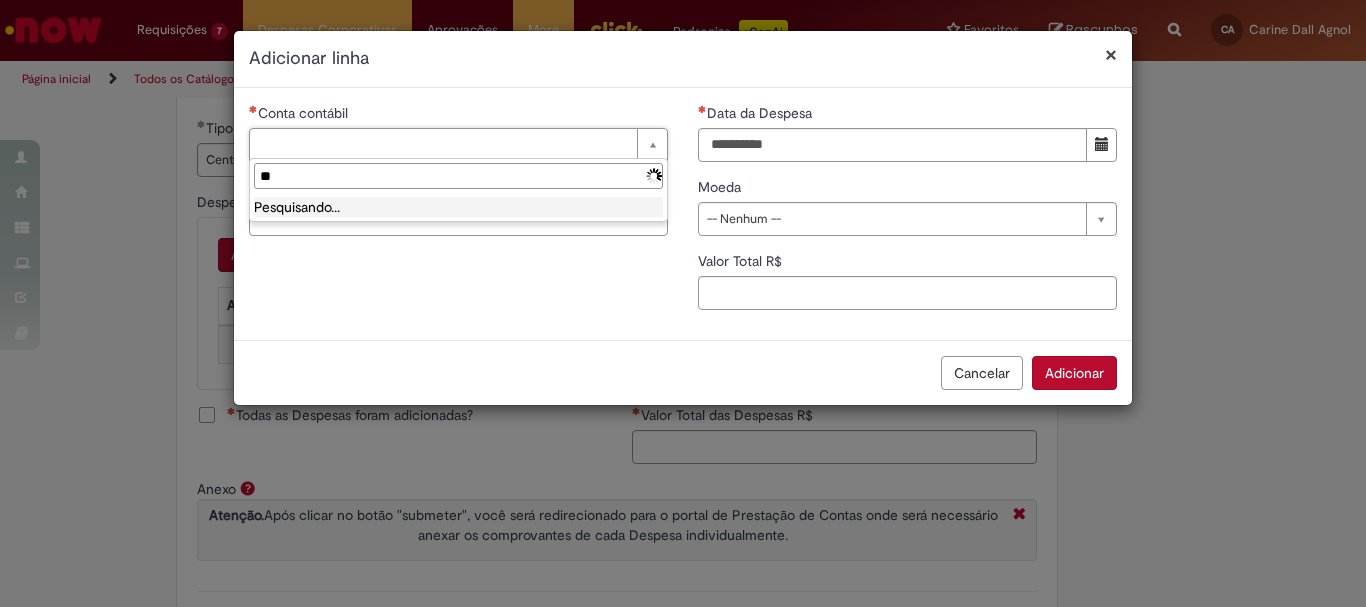 type on "*" 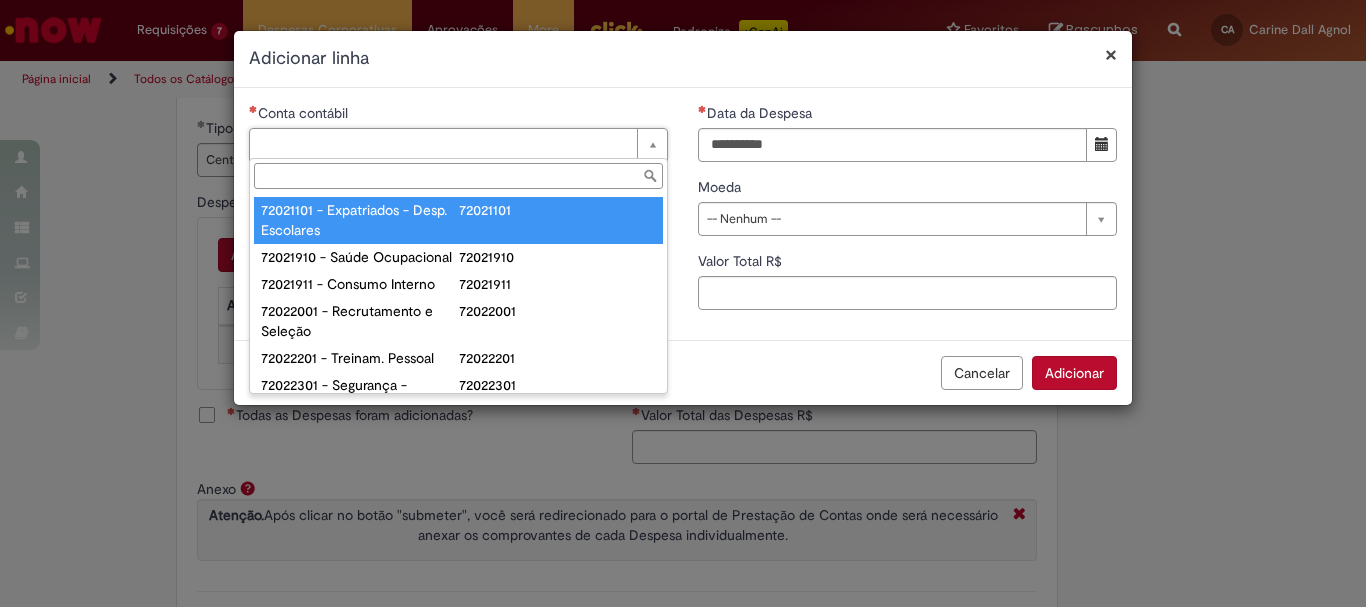 type on "********" 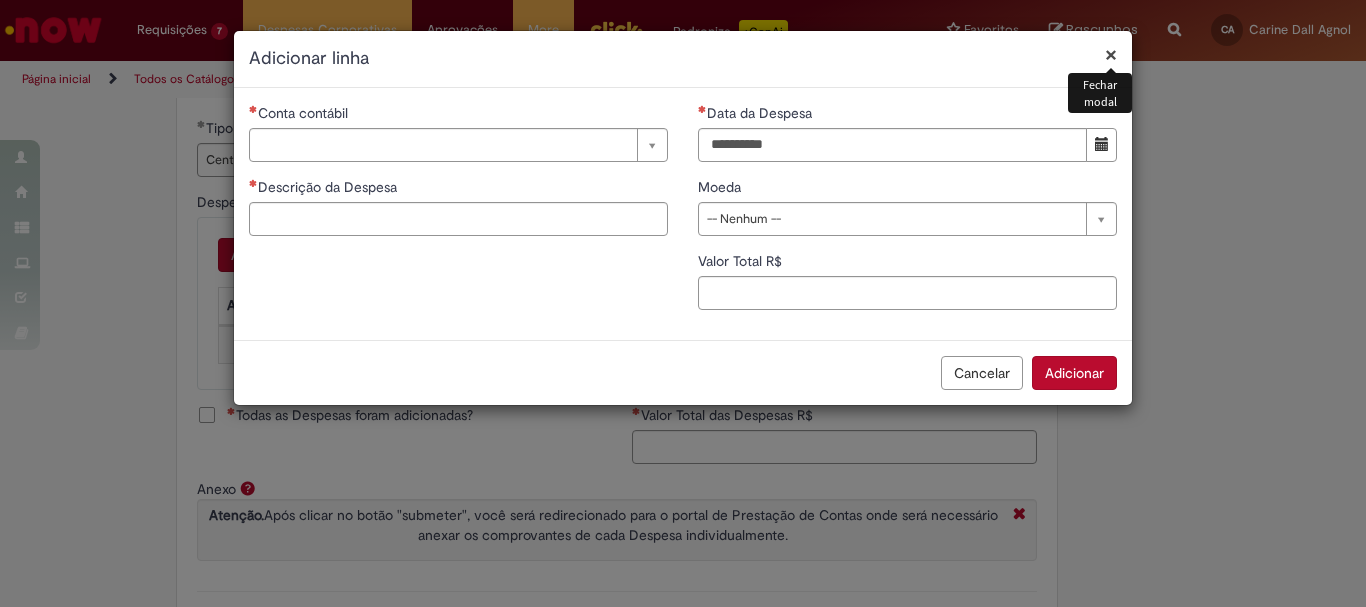 click on "×" at bounding box center (1111, 54) 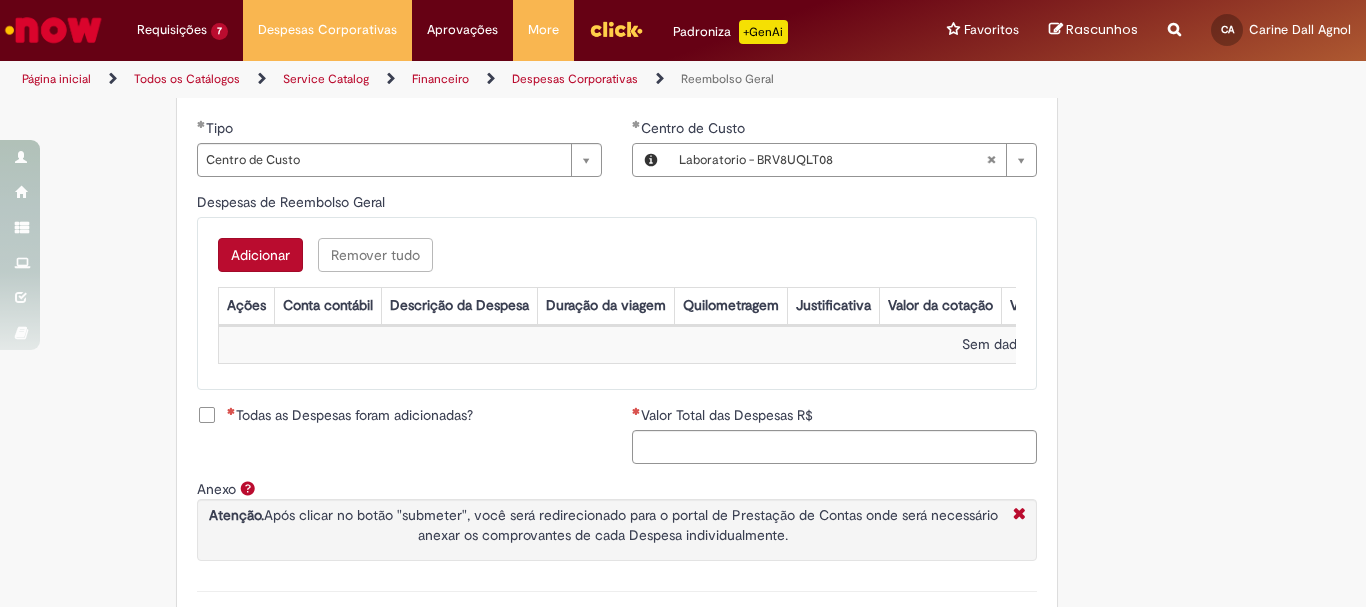 click on "Adicionar" at bounding box center [260, 255] 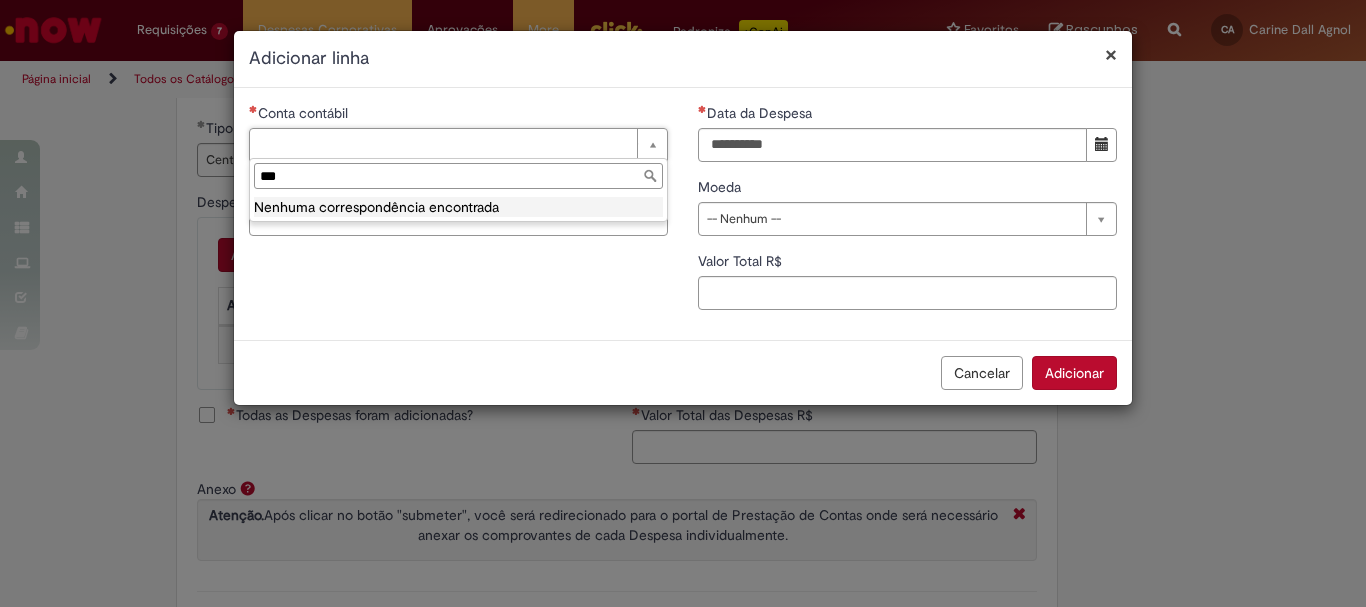 type on "*" 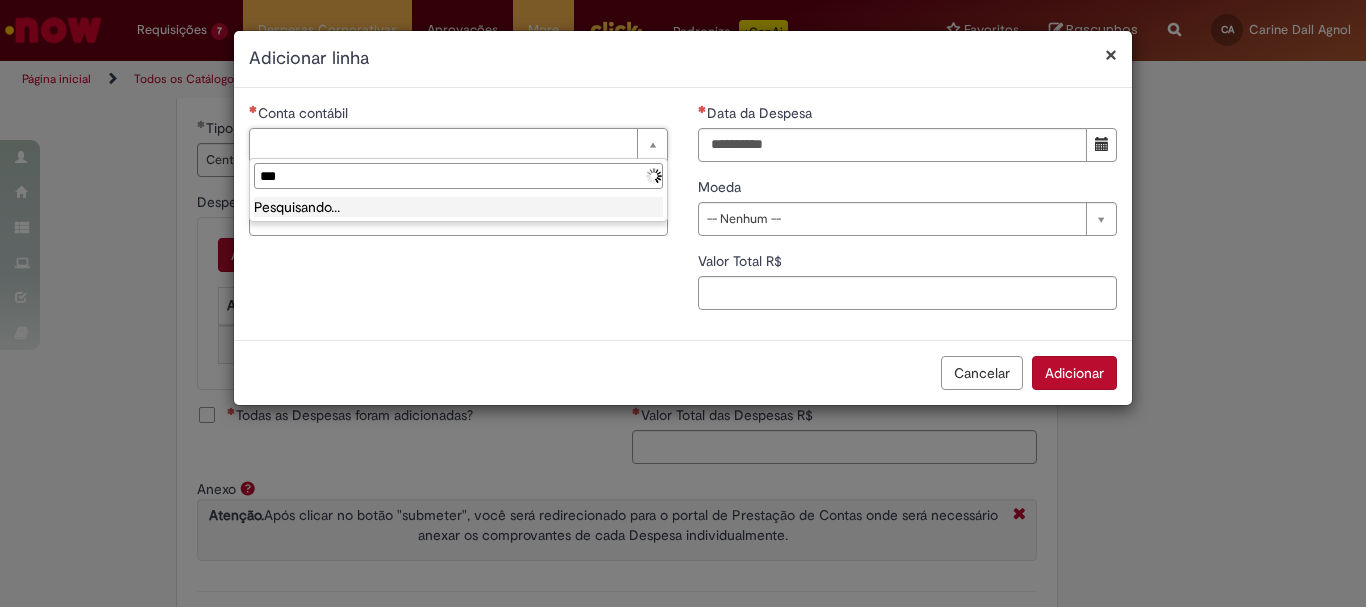 type on "*" 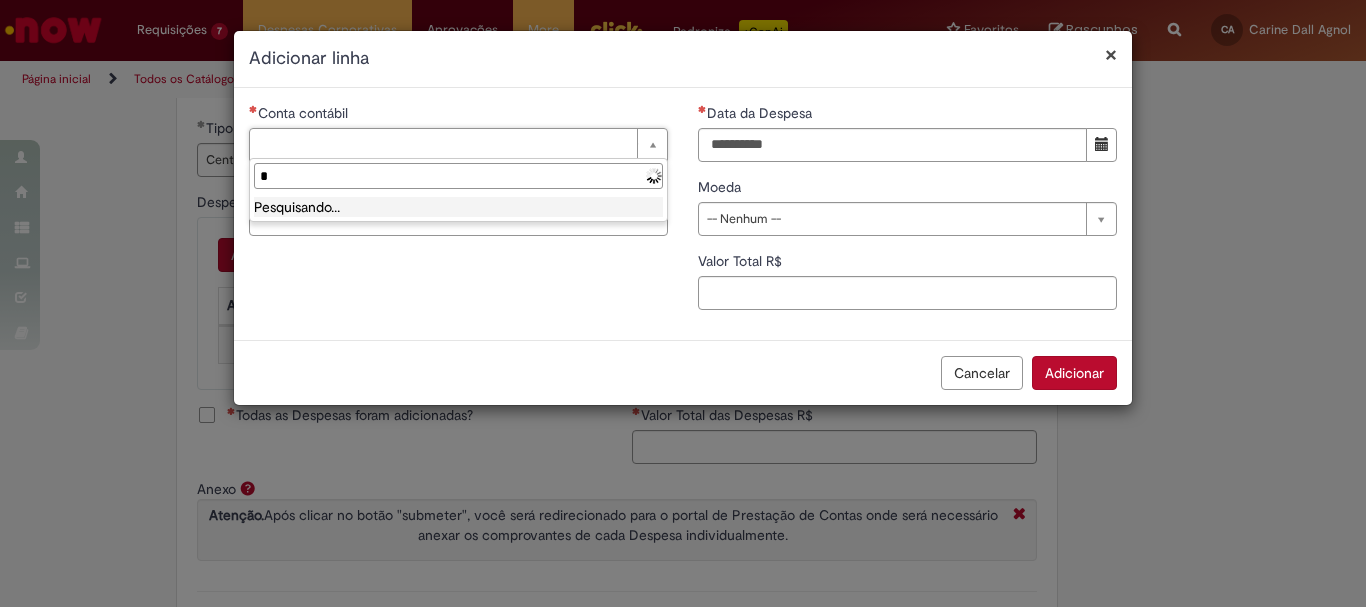 type 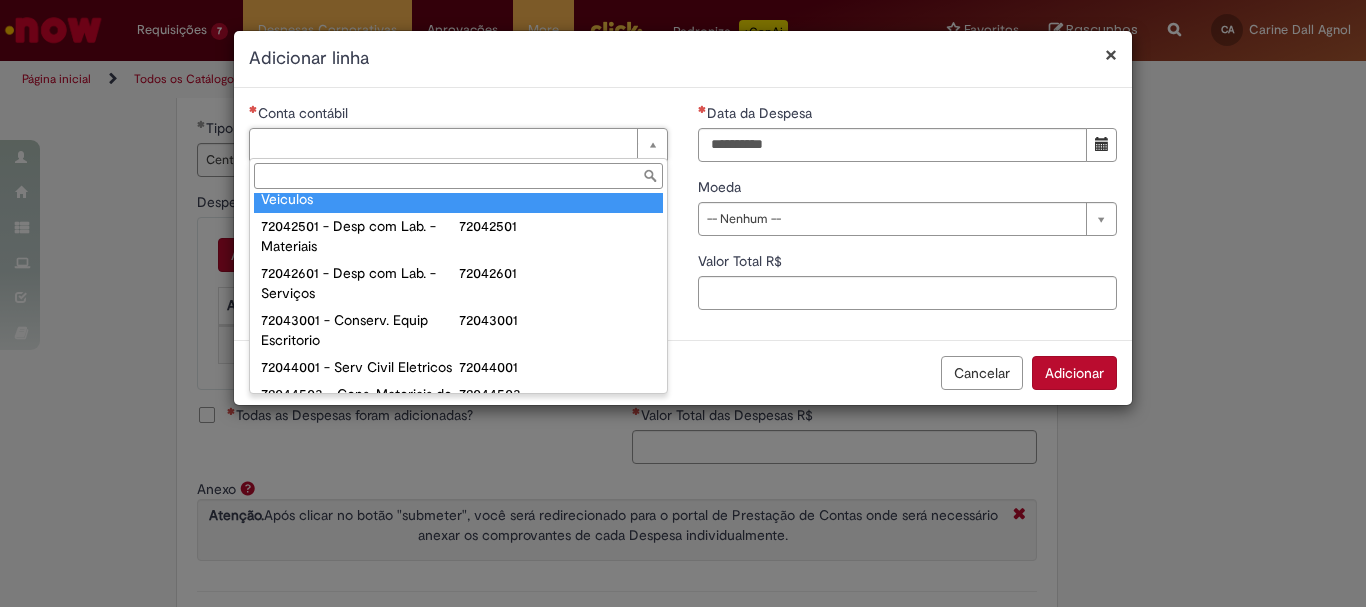 scroll, scrollTop: 743, scrollLeft: 0, axis: vertical 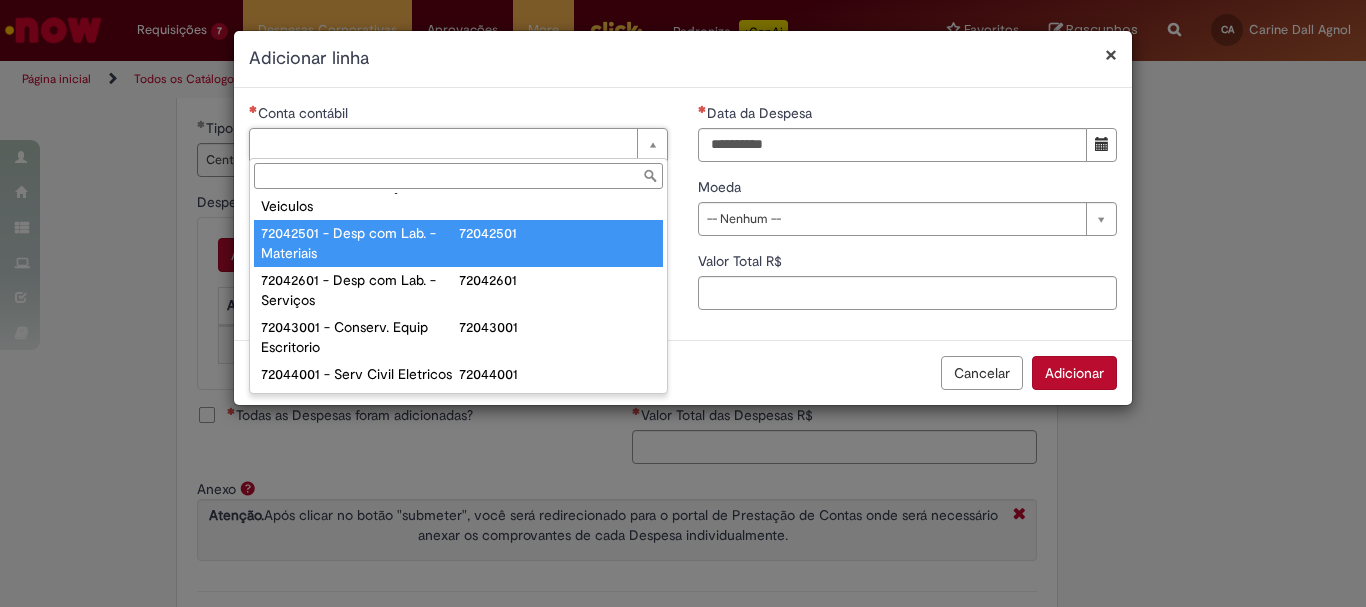type on "**********" 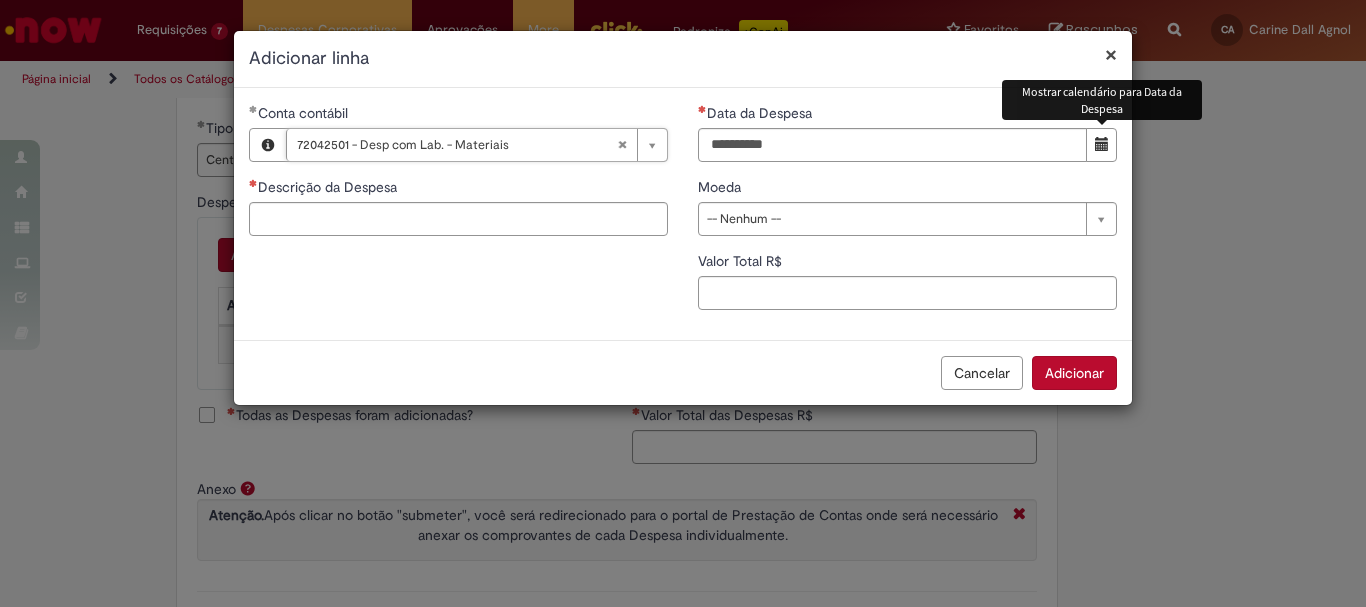 click at bounding box center (1102, 144) 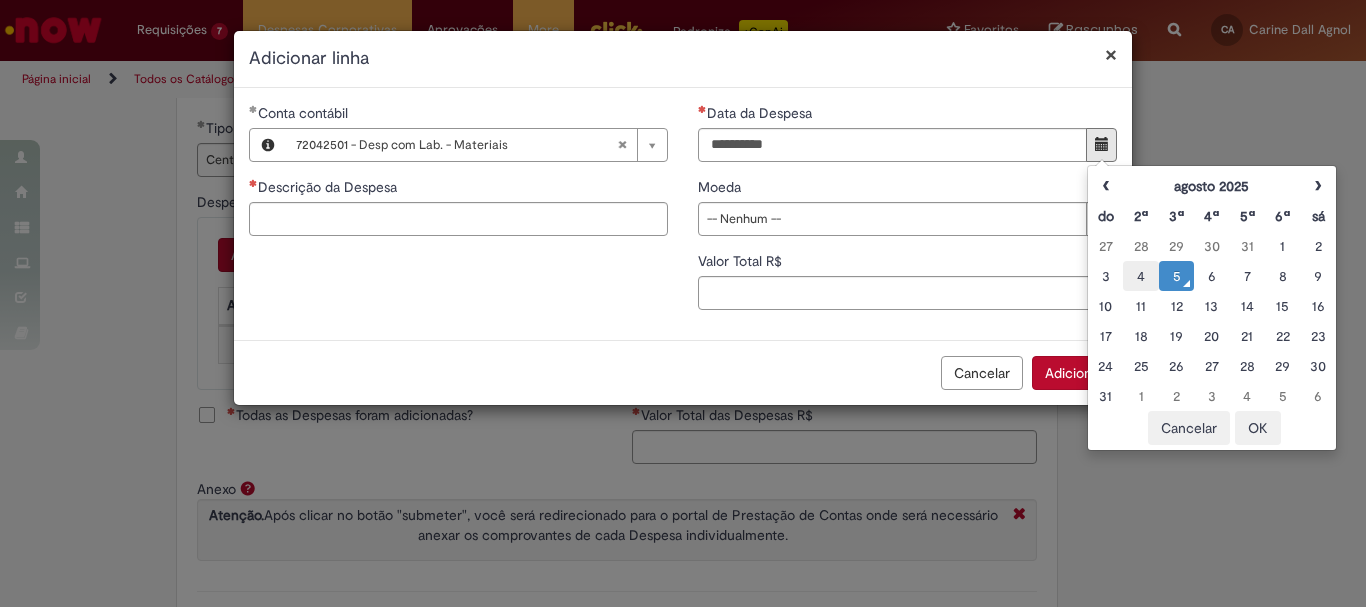 click on "4" at bounding box center [1140, 276] 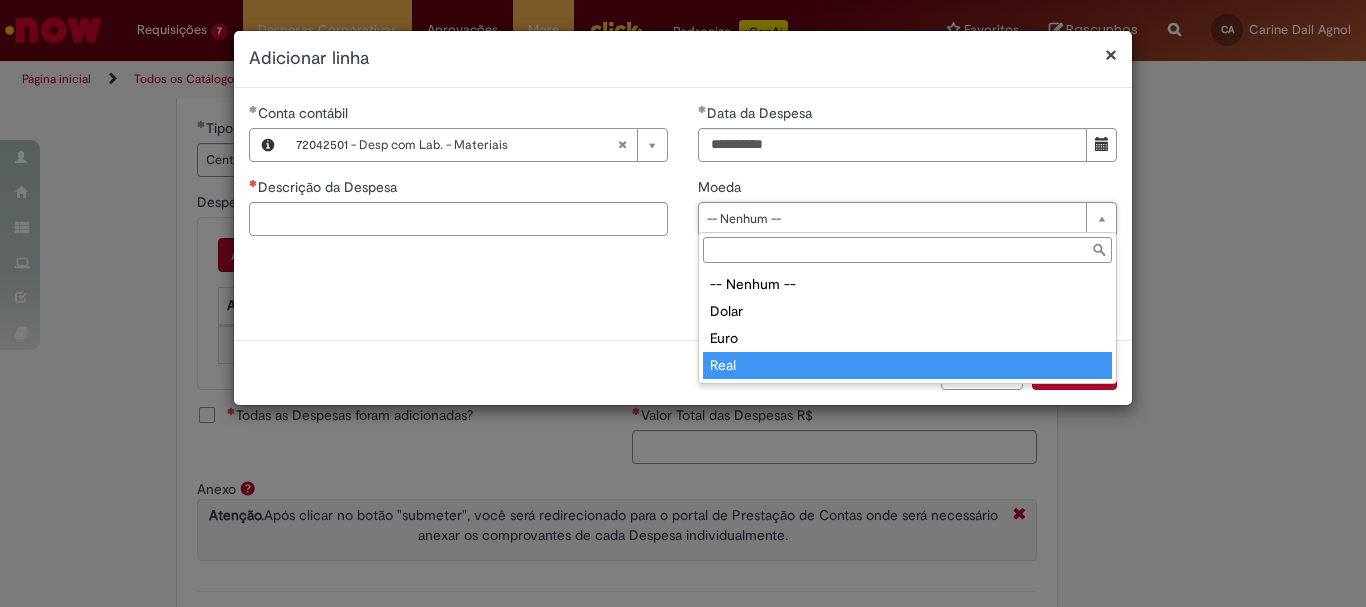 type on "****" 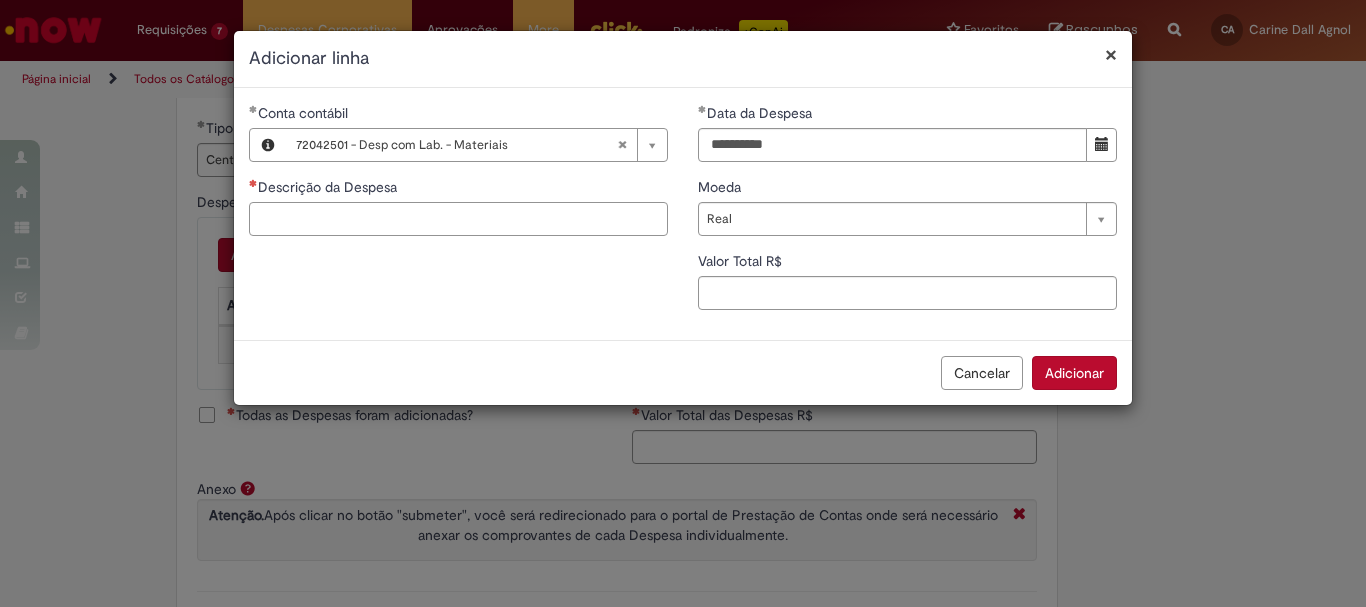 click on "Descrição da Despesa" at bounding box center [458, 219] 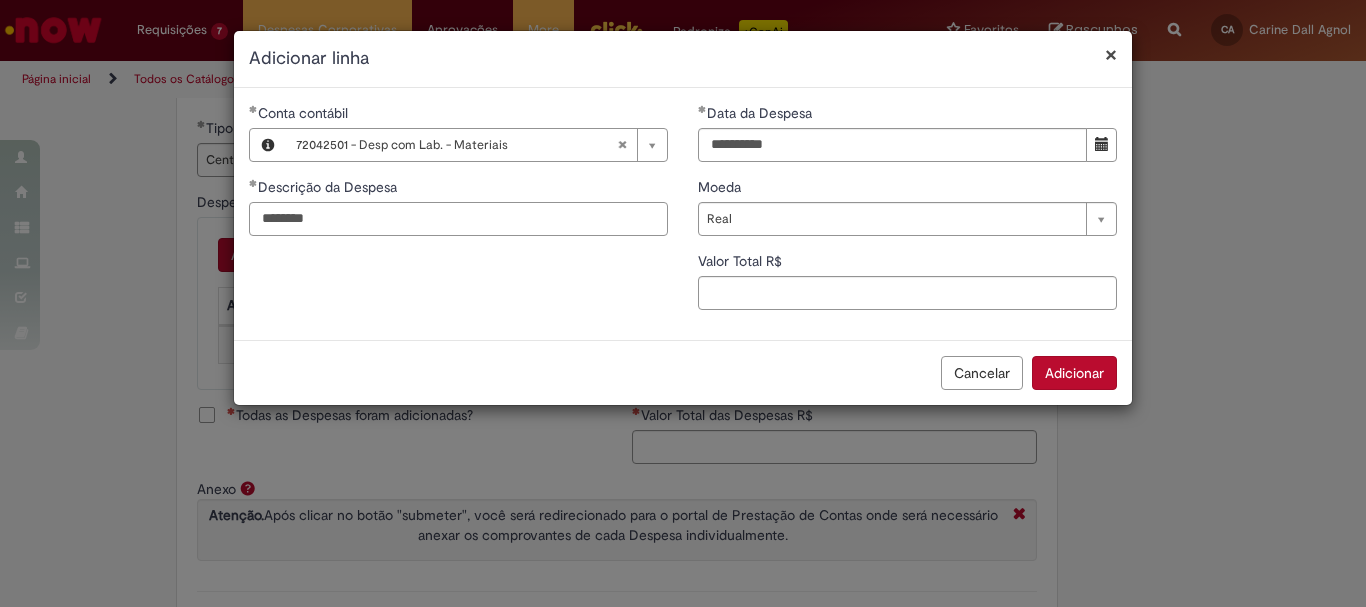 type on "********" 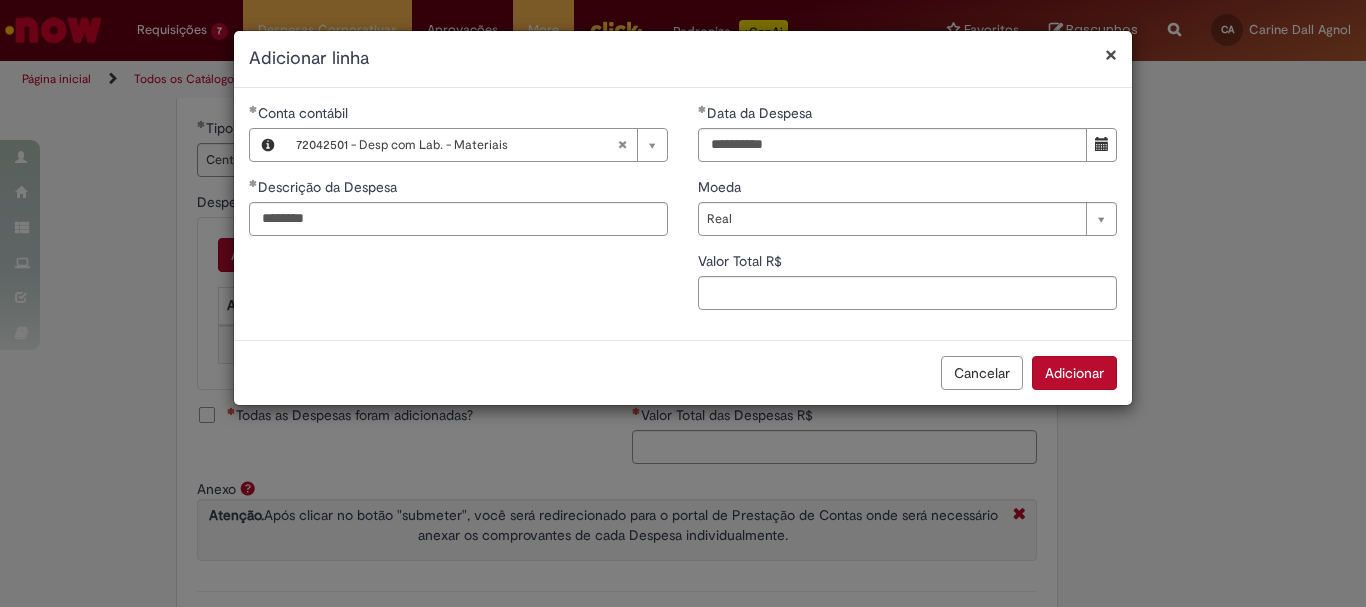 click on "**********" at bounding box center (907, 214) 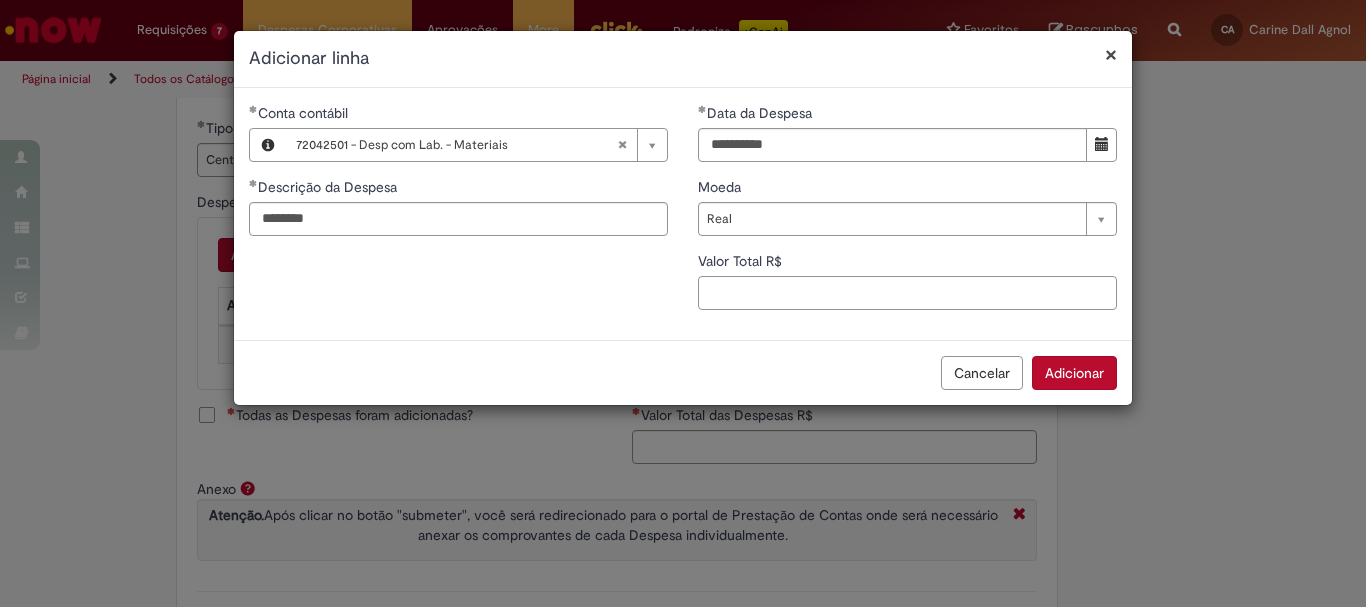 click on "Valor Total R$" at bounding box center [907, 293] 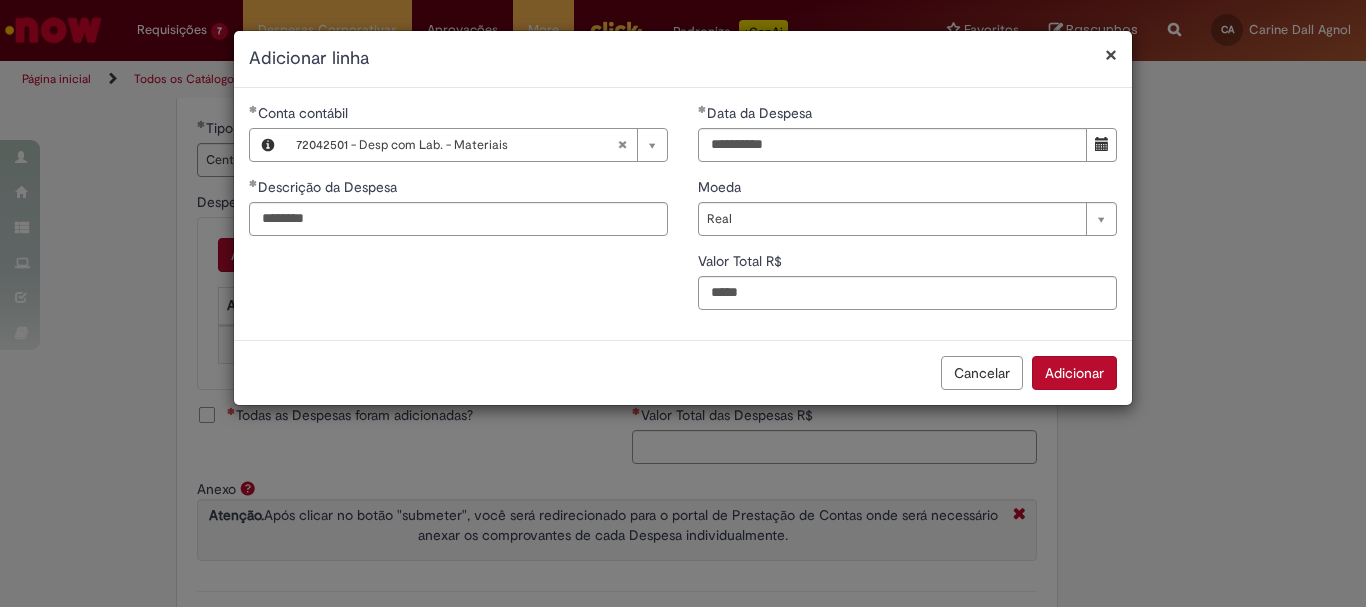 type on "*****" 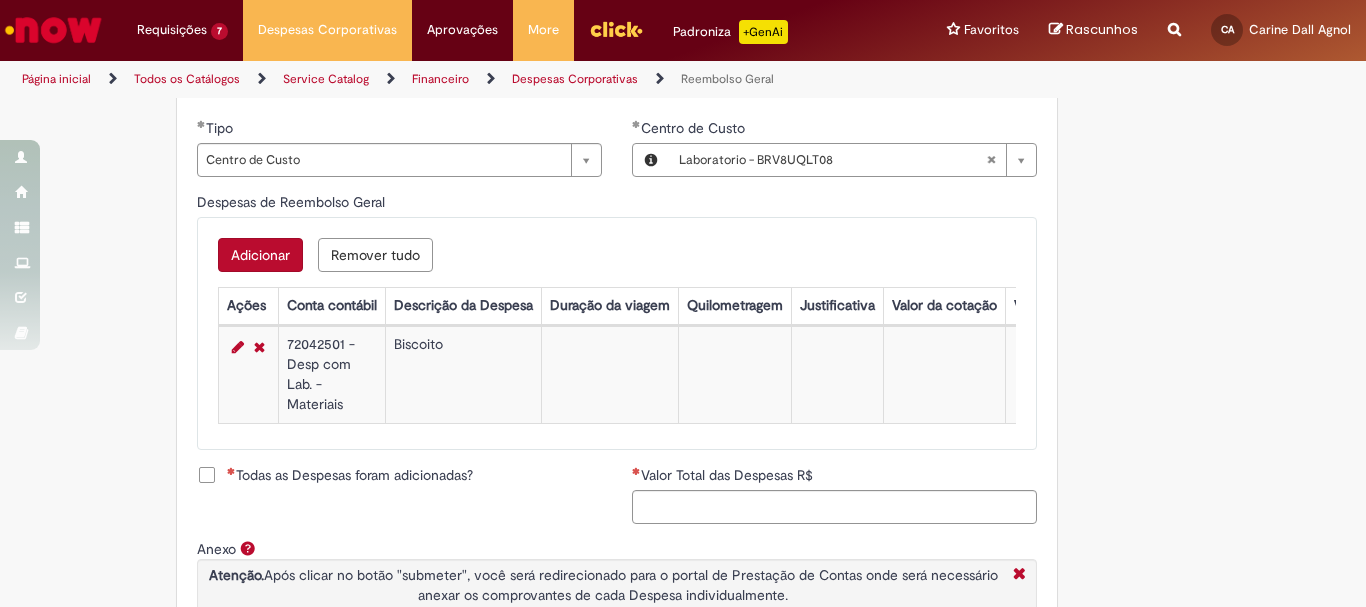 click on "Todas as Despesas foram adicionadas?" at bounding box center (350, 475) 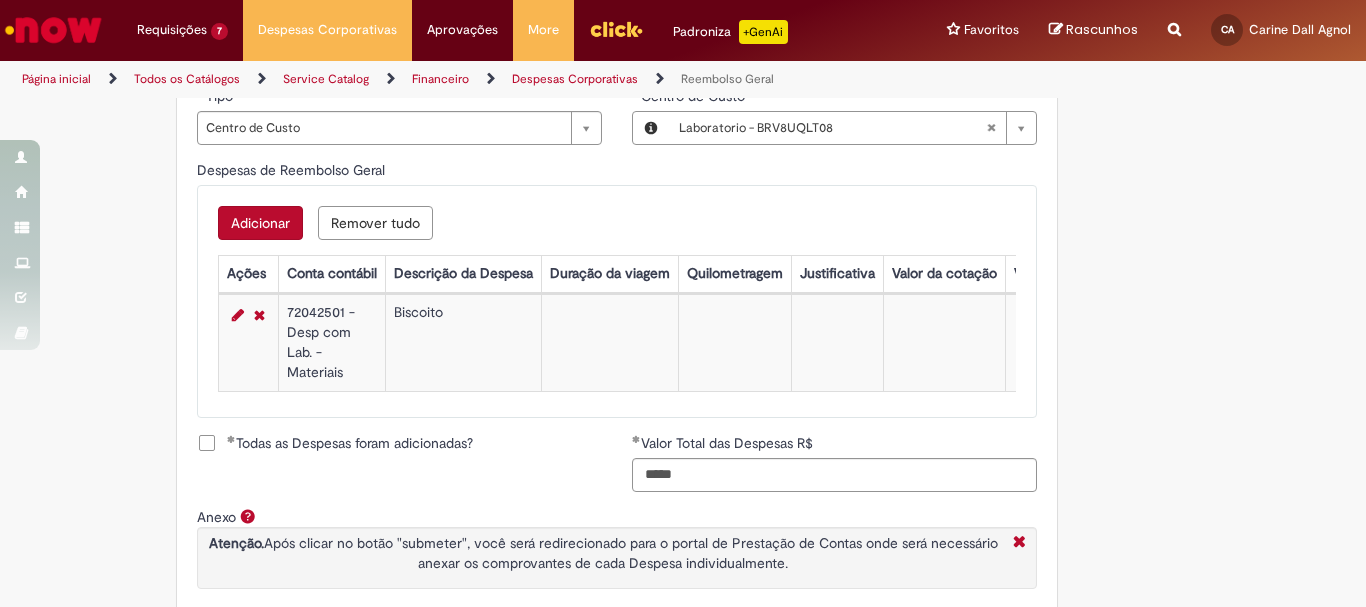 scroll, scrollTop: 949, scrollLeft: 0, axis: vertical 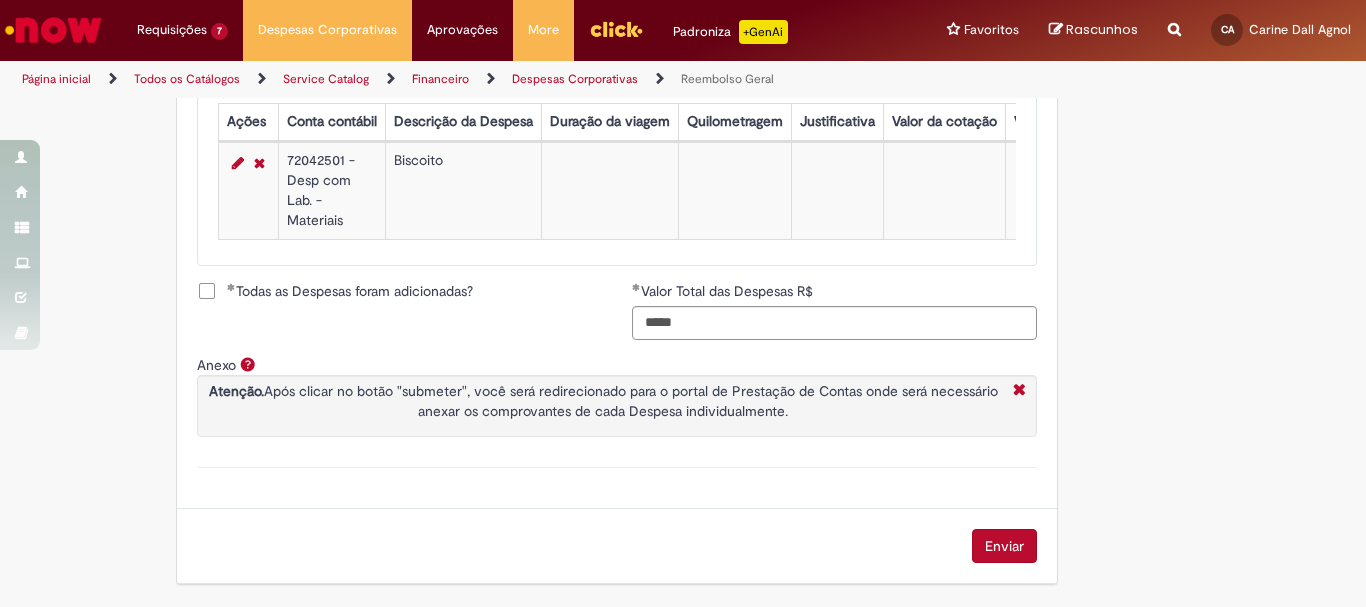 click on "Enviar" at bounding box center (1004, 546) 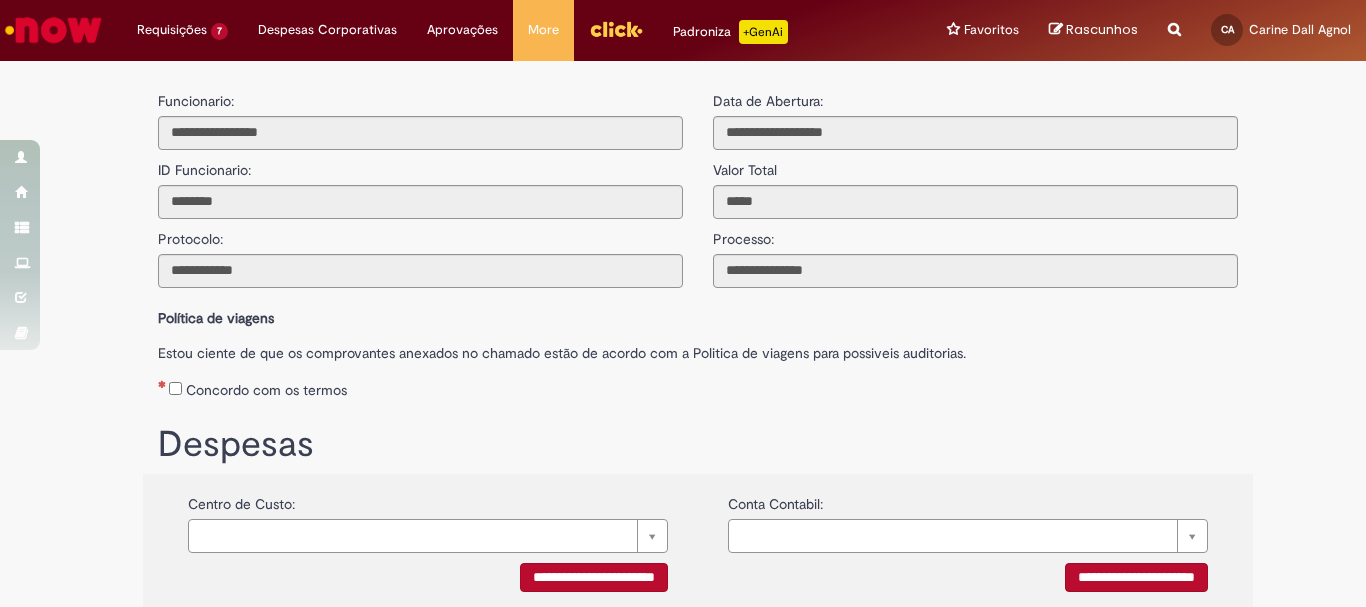 scroll, scrollTop: 0, scrollLeft: 0, axis: both 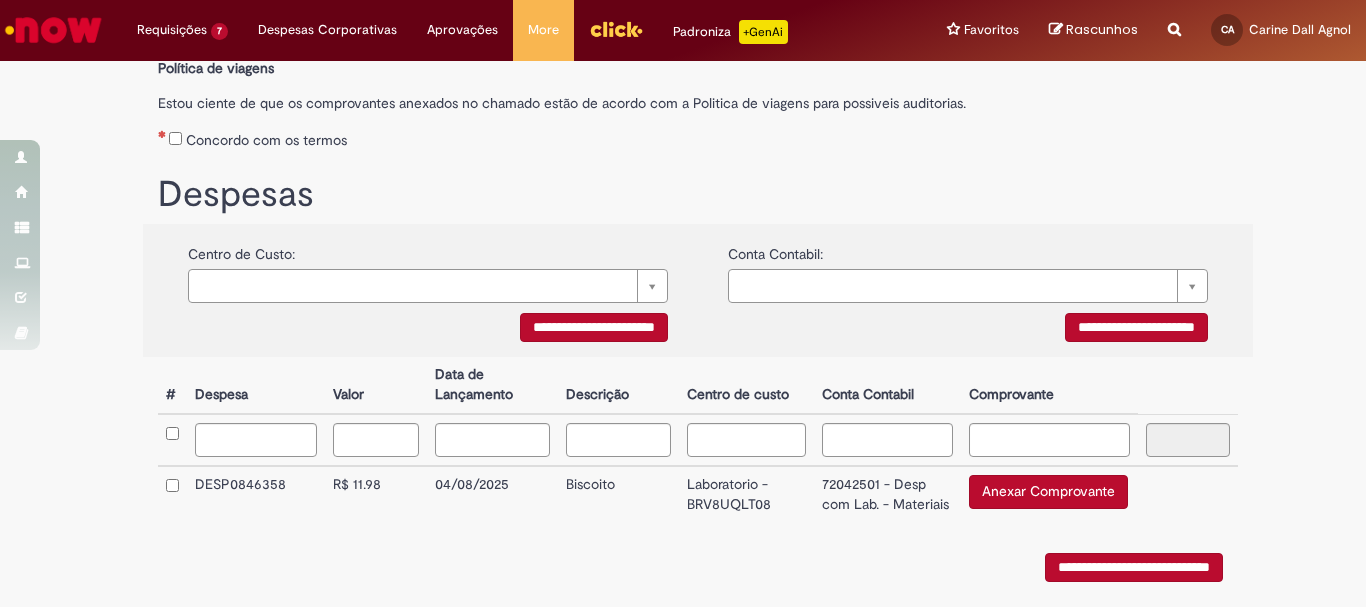 click on "Anexar Comprovante" at bounding box center [1048, 492] 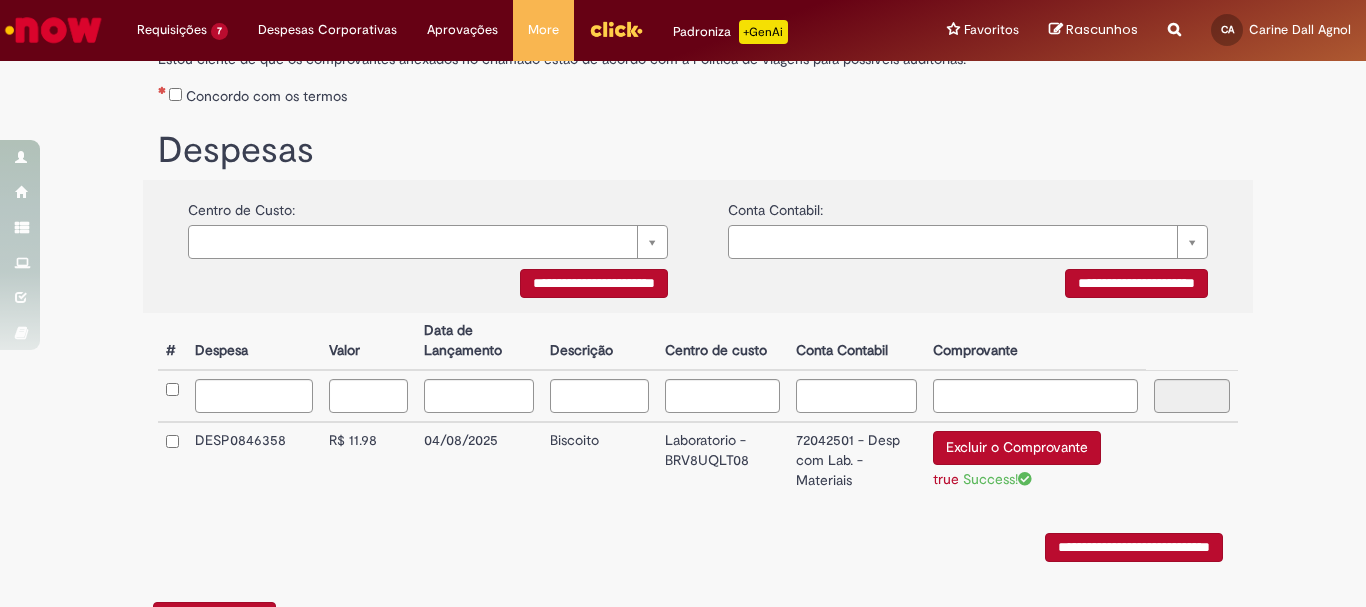 scroll, scrollTop: 44, scrollLeft: 0, axis: vertical 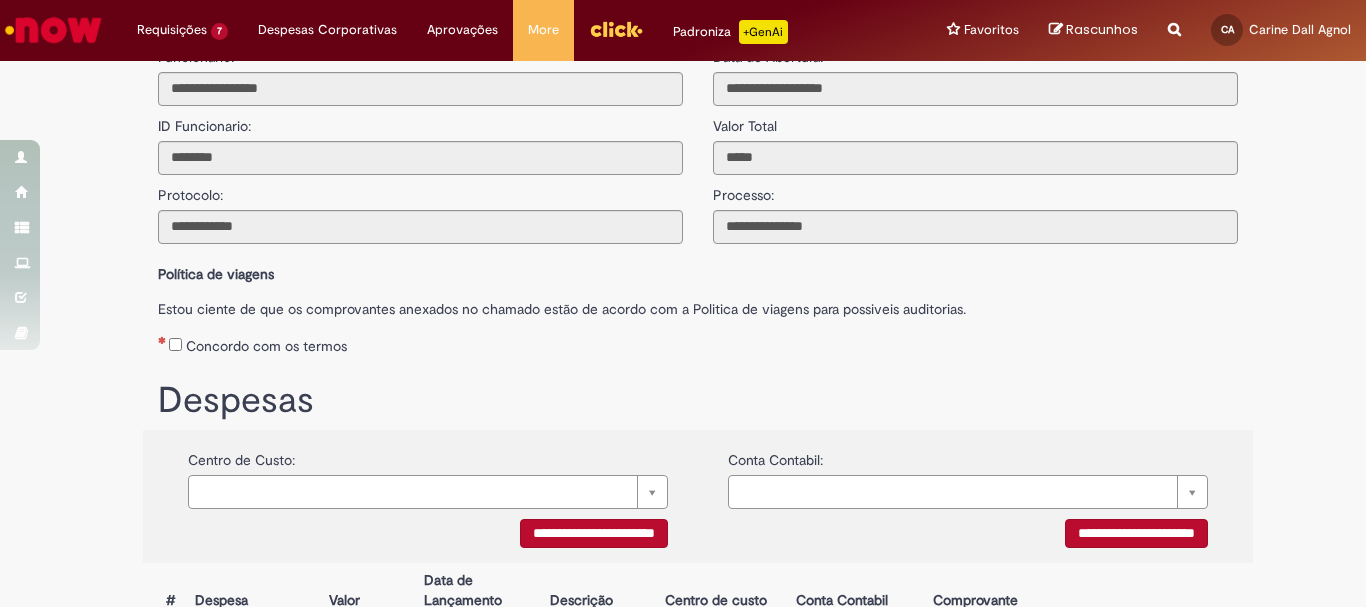 click on "Concordo com os termos" at bounding box center (266, 346) 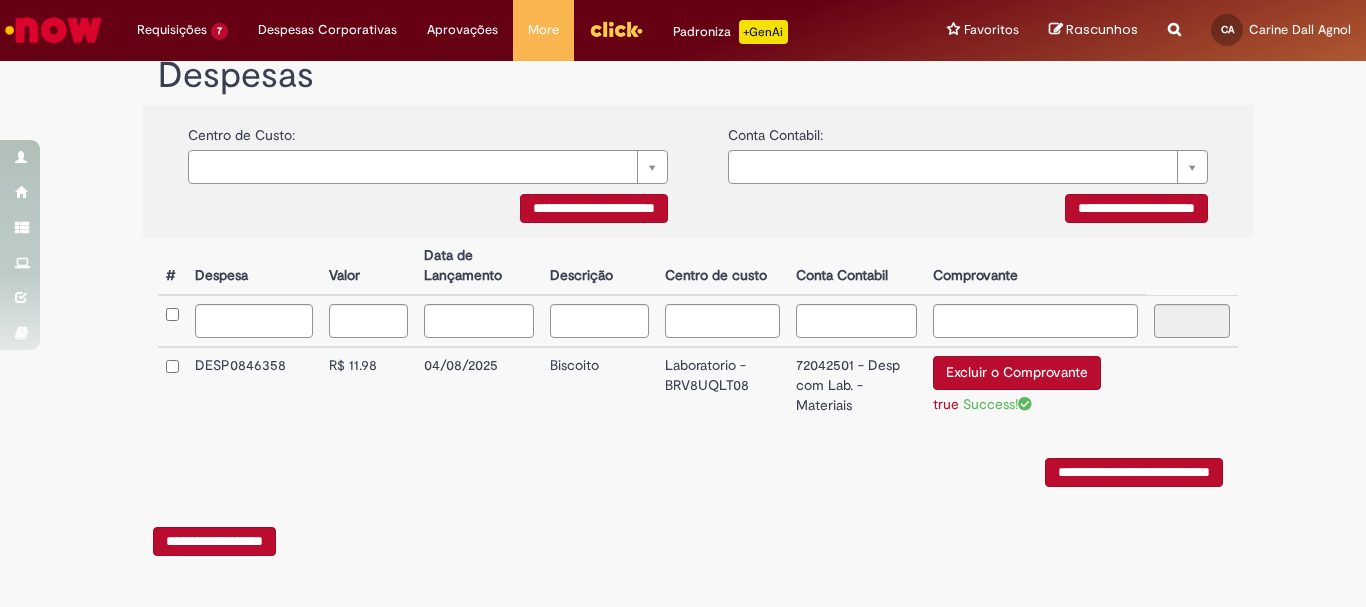 click on "**********" at bounding box center (1134, 472) 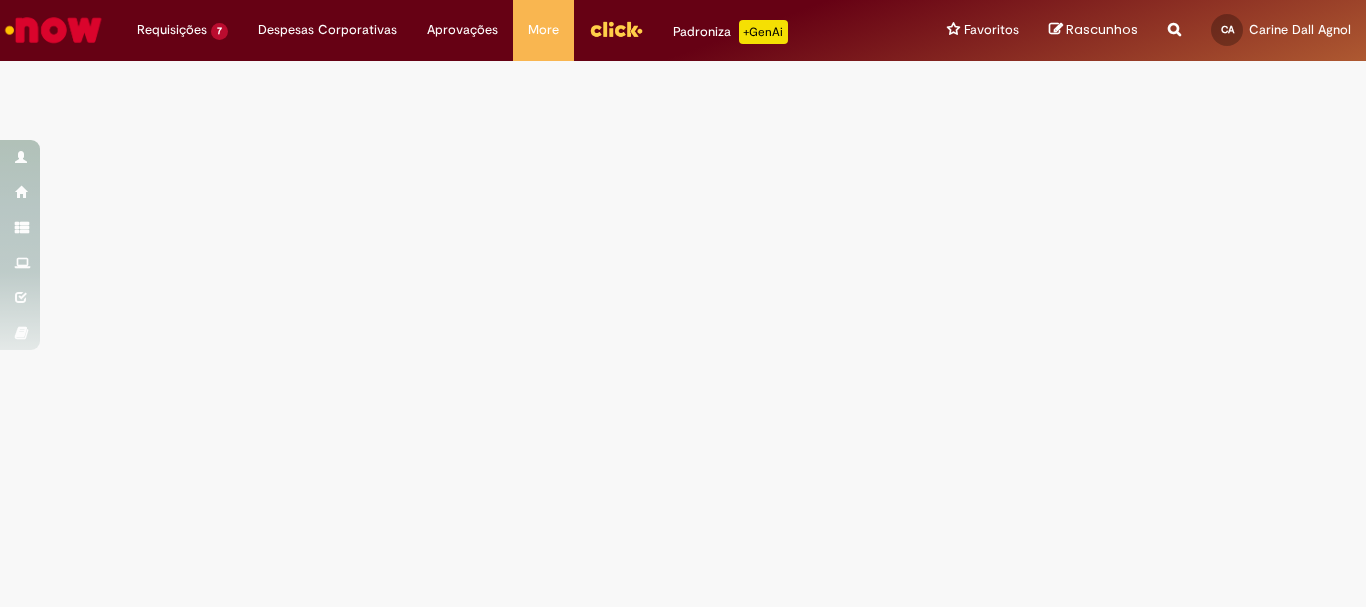 scroll, scrollTop: 0, scrollLeft: 0, axis: both 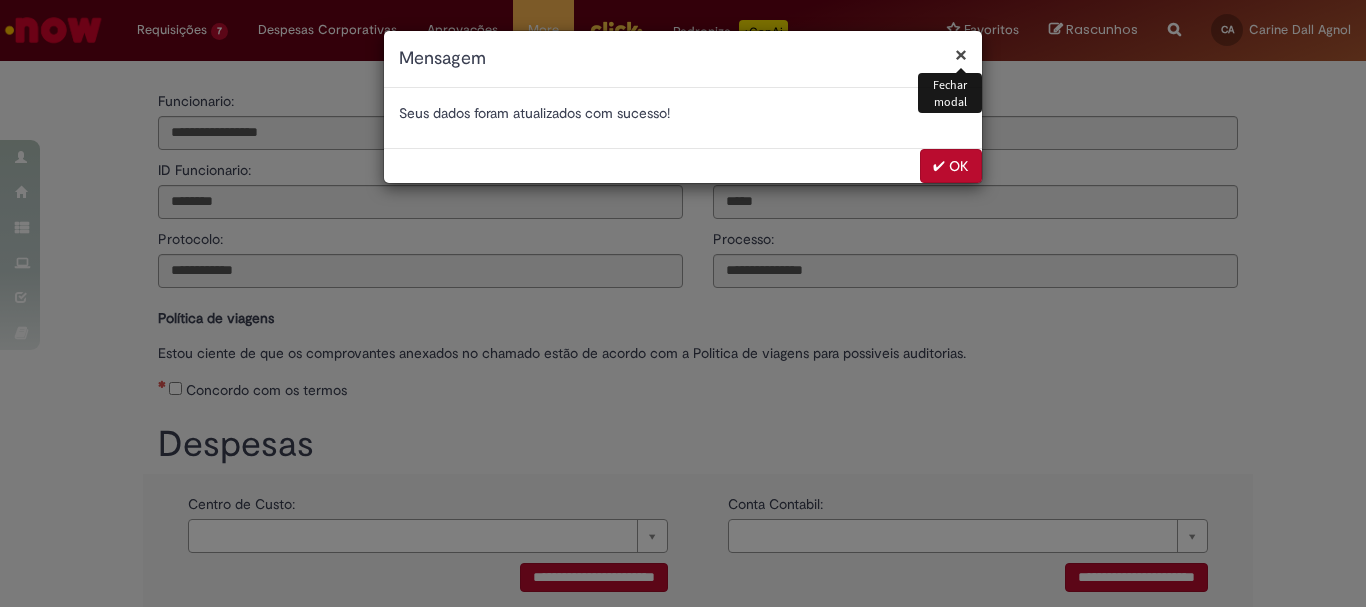click on "✔ OK" at bounding box center (951, 166) 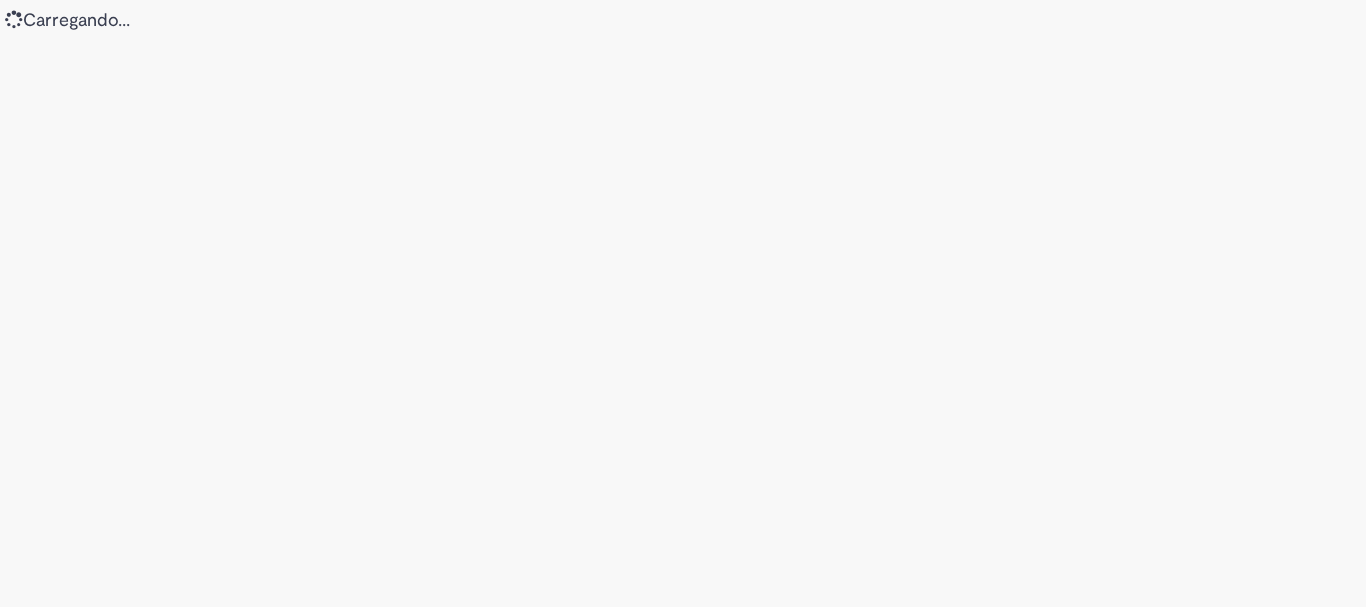 scroll, scrollTop: 0, scrollLeft: 0, axis: both 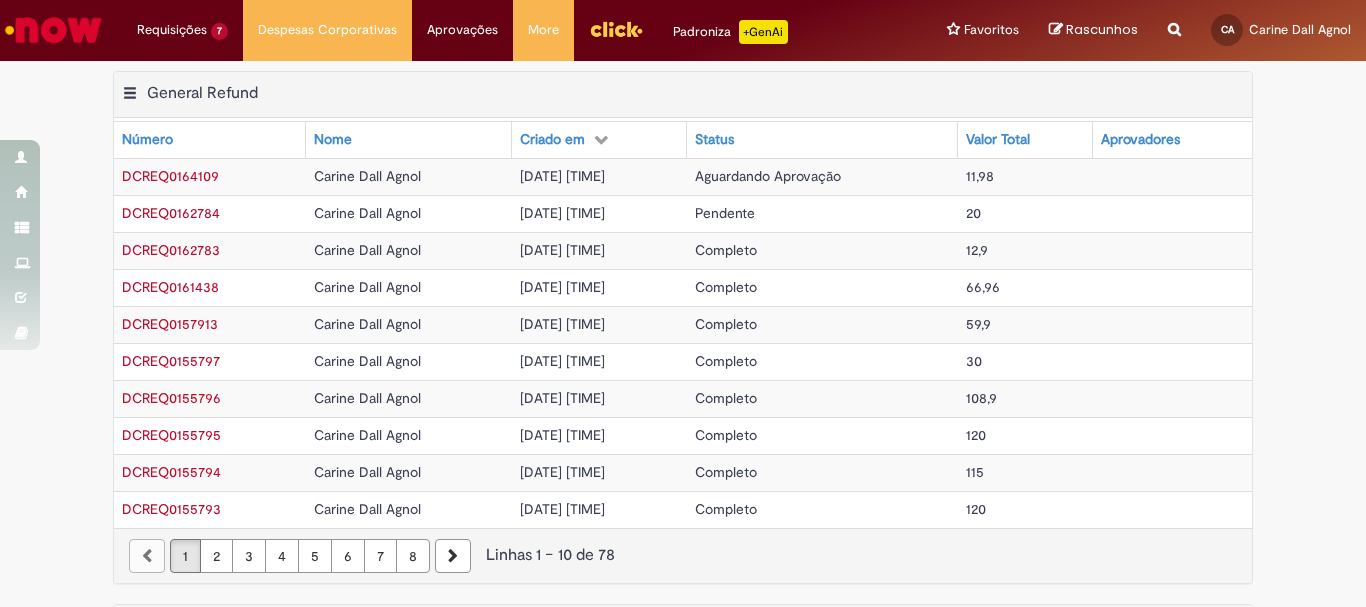 click on "Pendente" at bounding box center [725, 213] 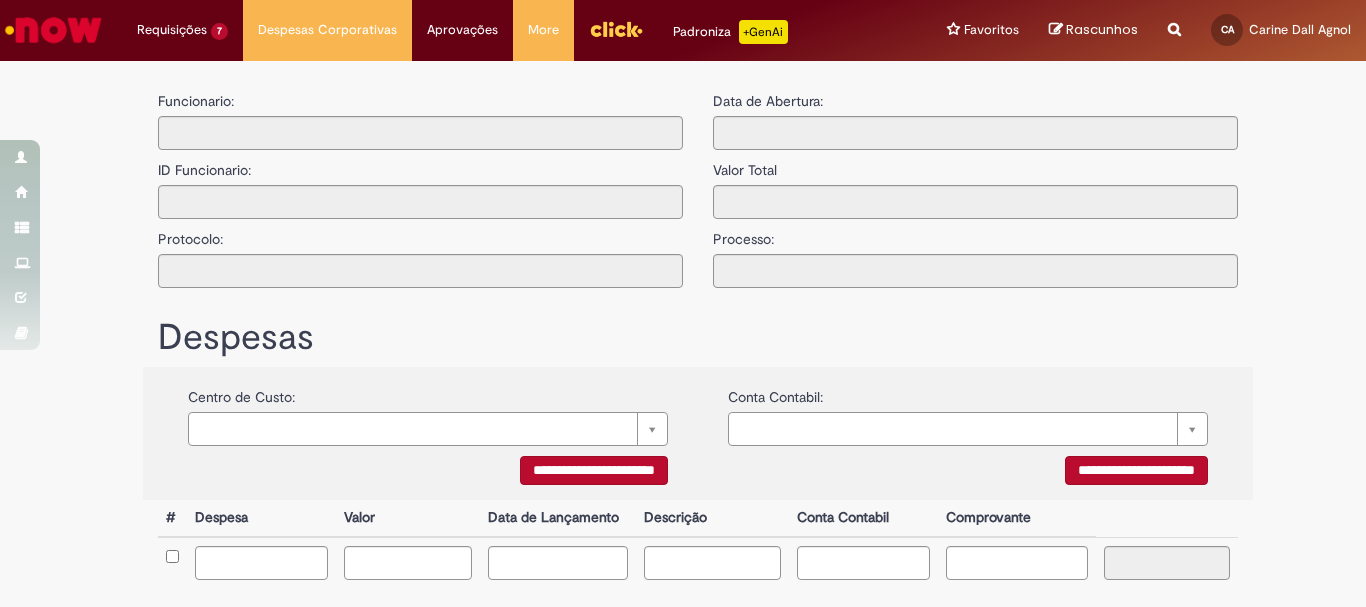 type on "**********" 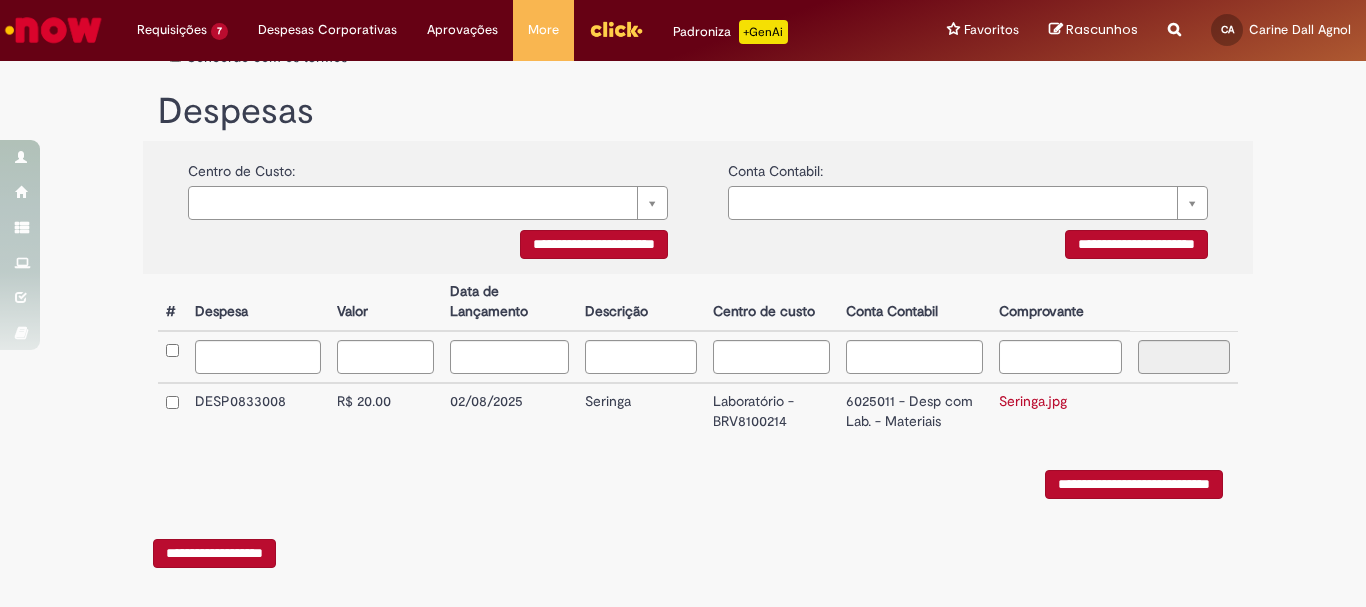 scroll, scrollTop: 353, scrollLeft: 0, axis: vertical 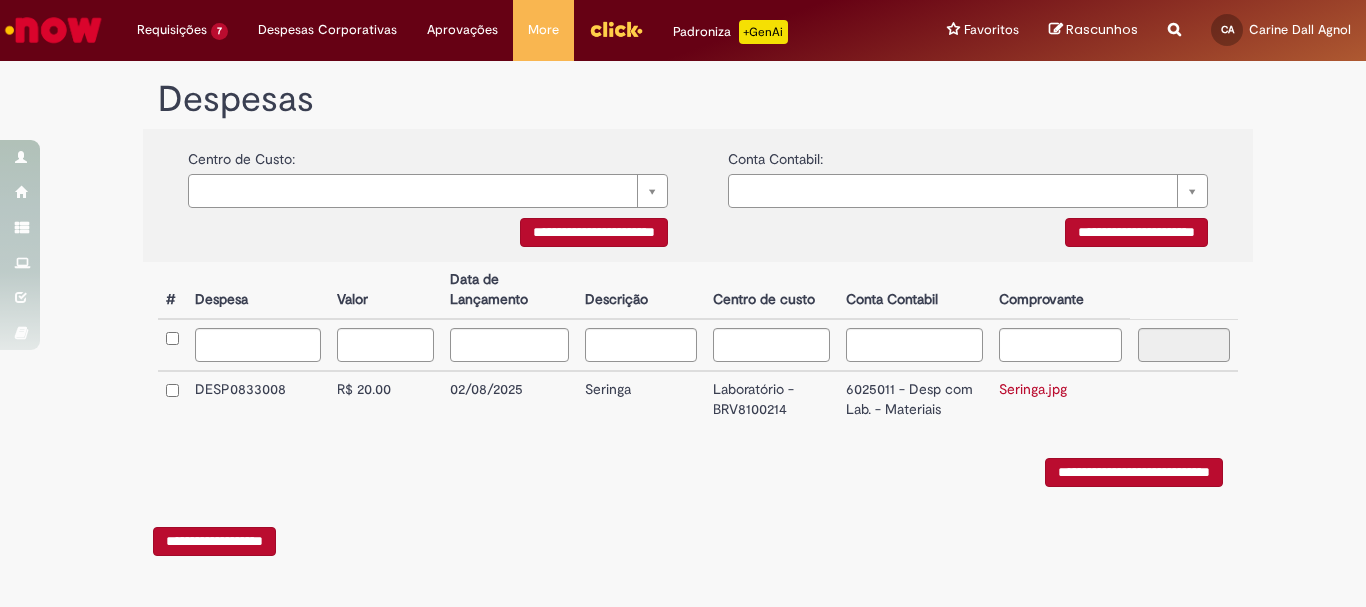 click on "Laboratório - BRV8100214" at bounding box center (771, 399) 